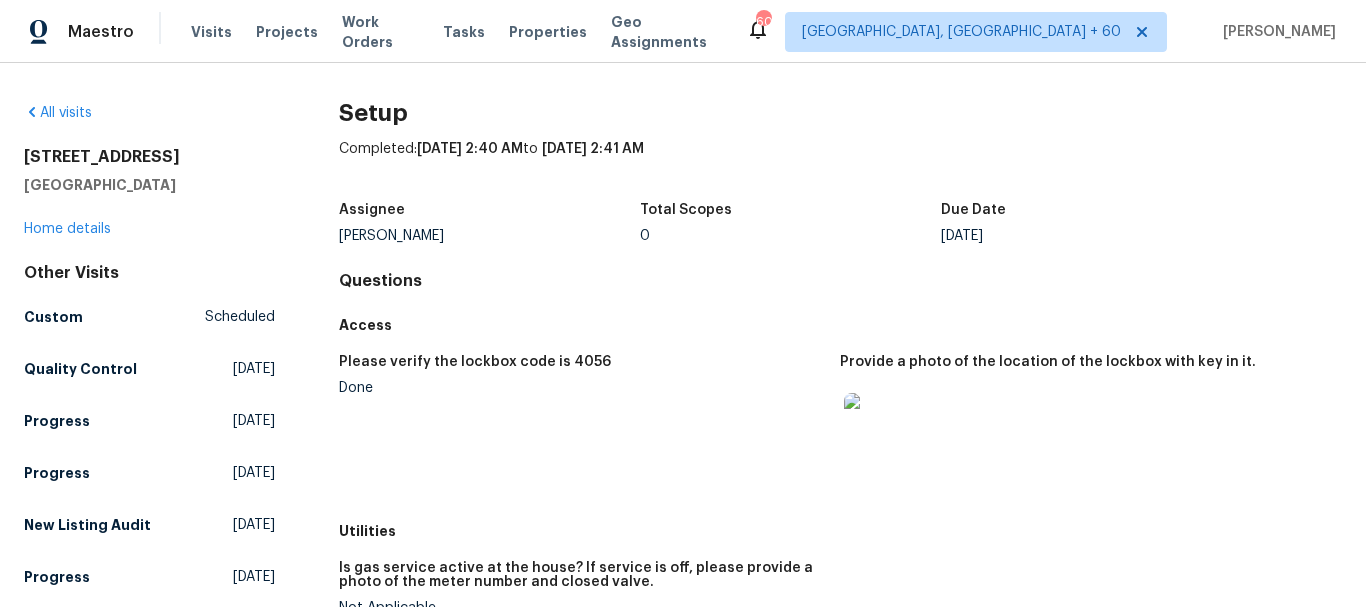 scroll, scrollTop: 0, scrollLeft: 0, axis: both 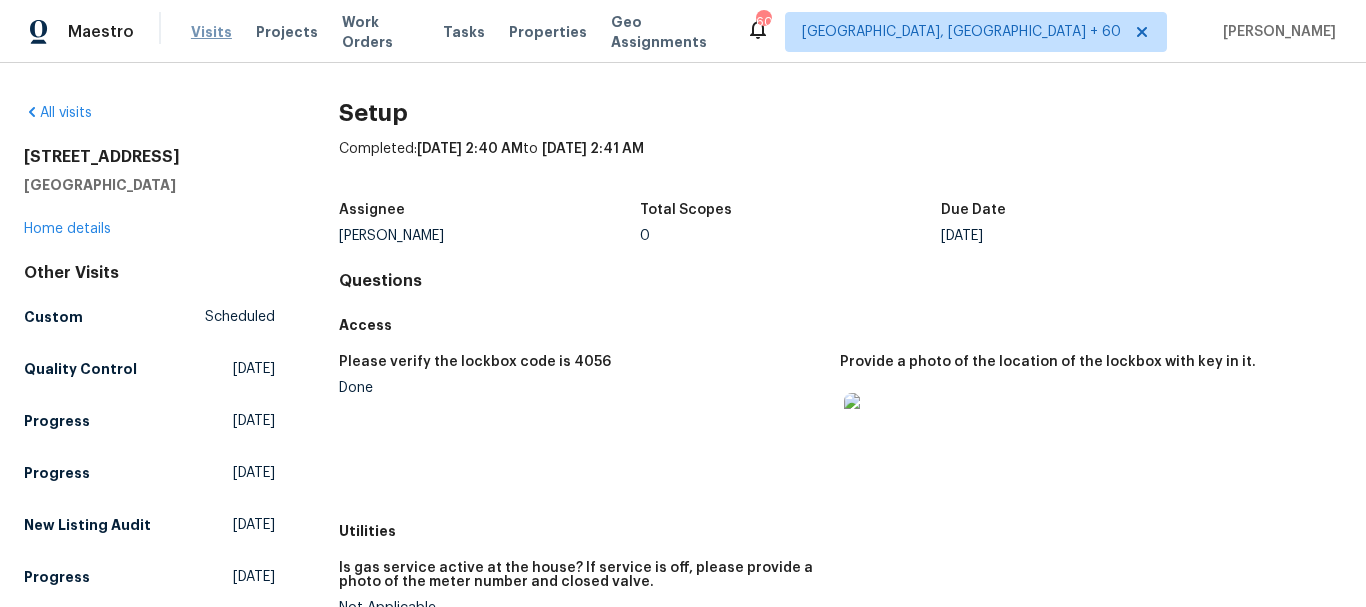 click on "Visits" at bounding box center (211, 32) 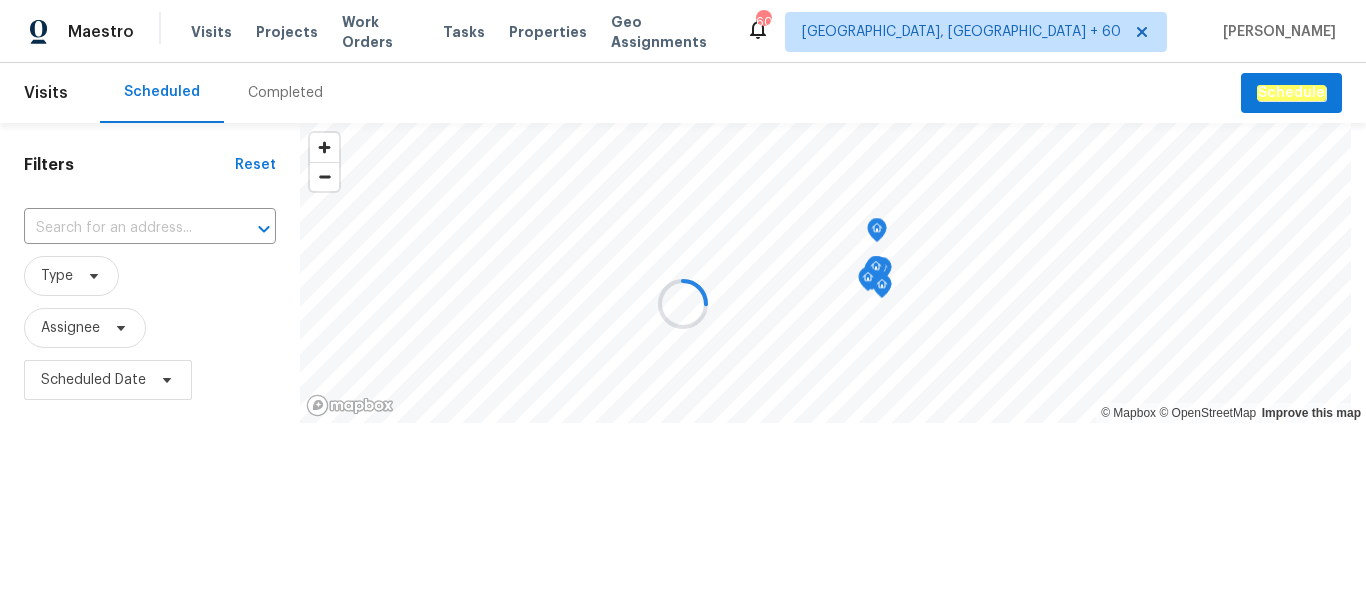 click on "Completed" at bounding box center [285, 93] 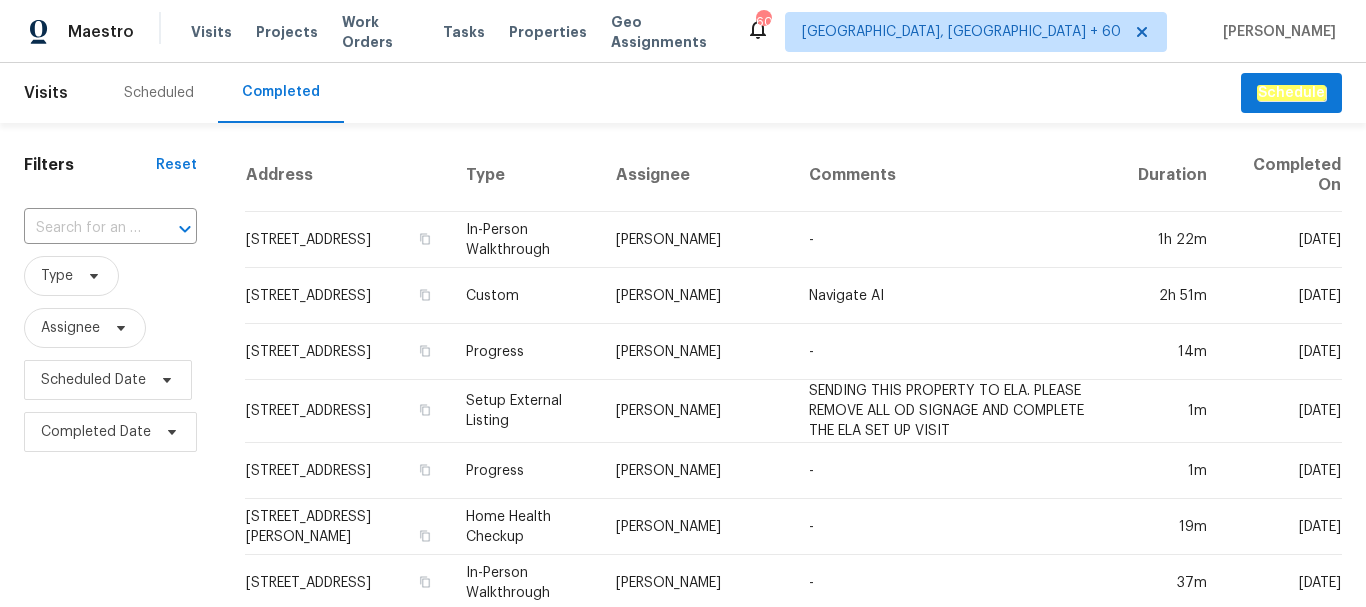click at bounding box center [82, 228] 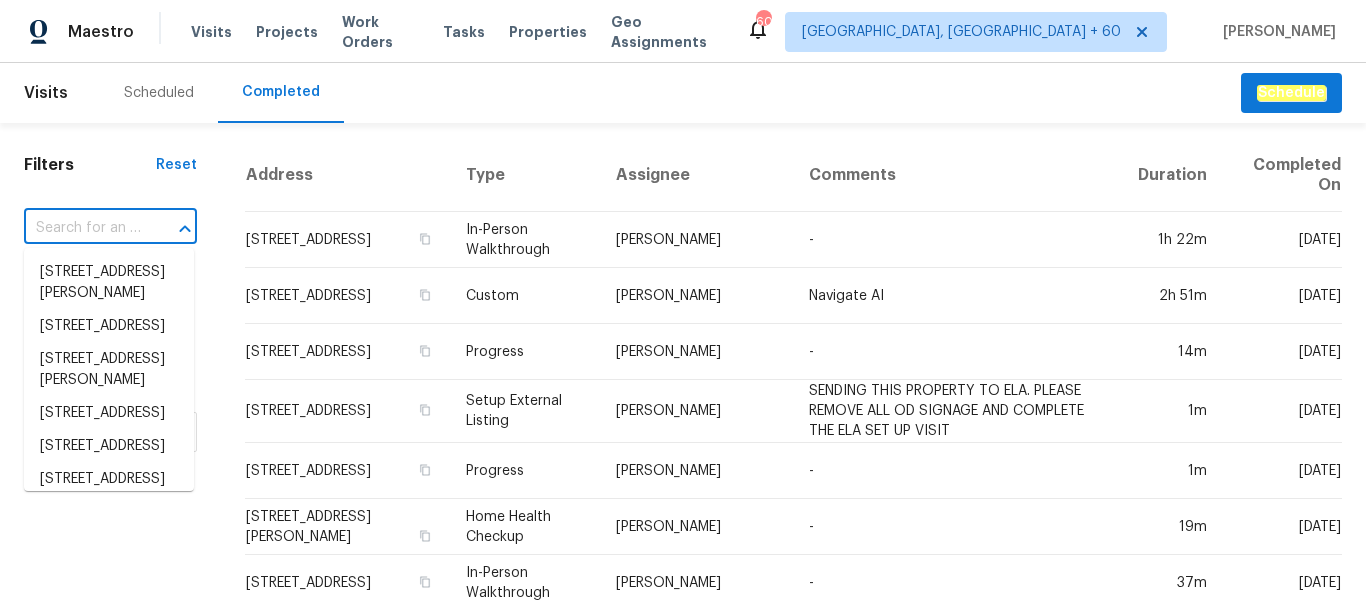 paste on "[STREET_ADDRESS][PERSON_NAME]" 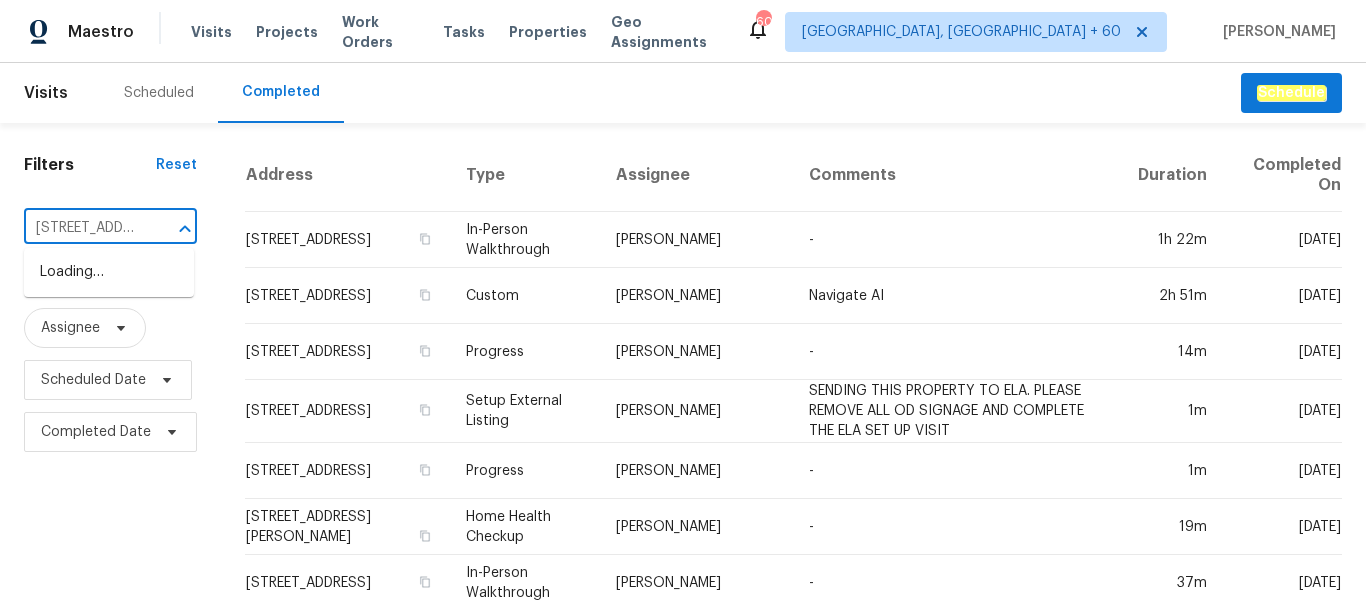 scroll, scrollTop: 0, scrollLeft: 146, axis: horizontal 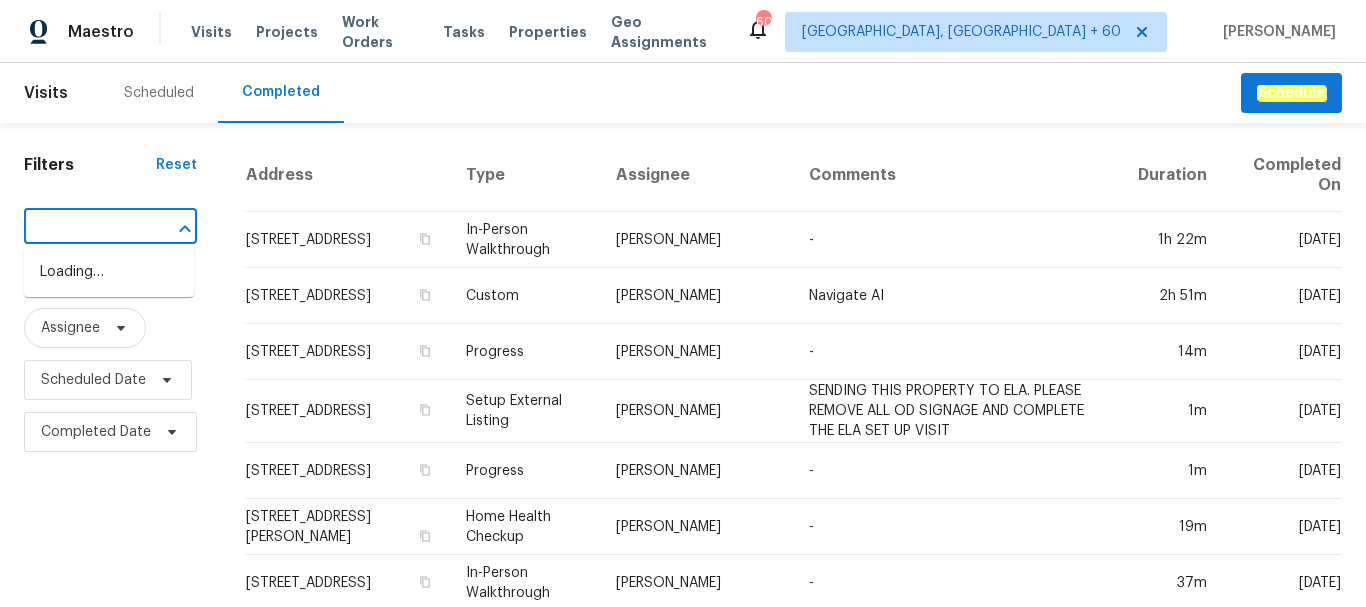type on "[STREET_ADDRESS][PERSON_NAME]" 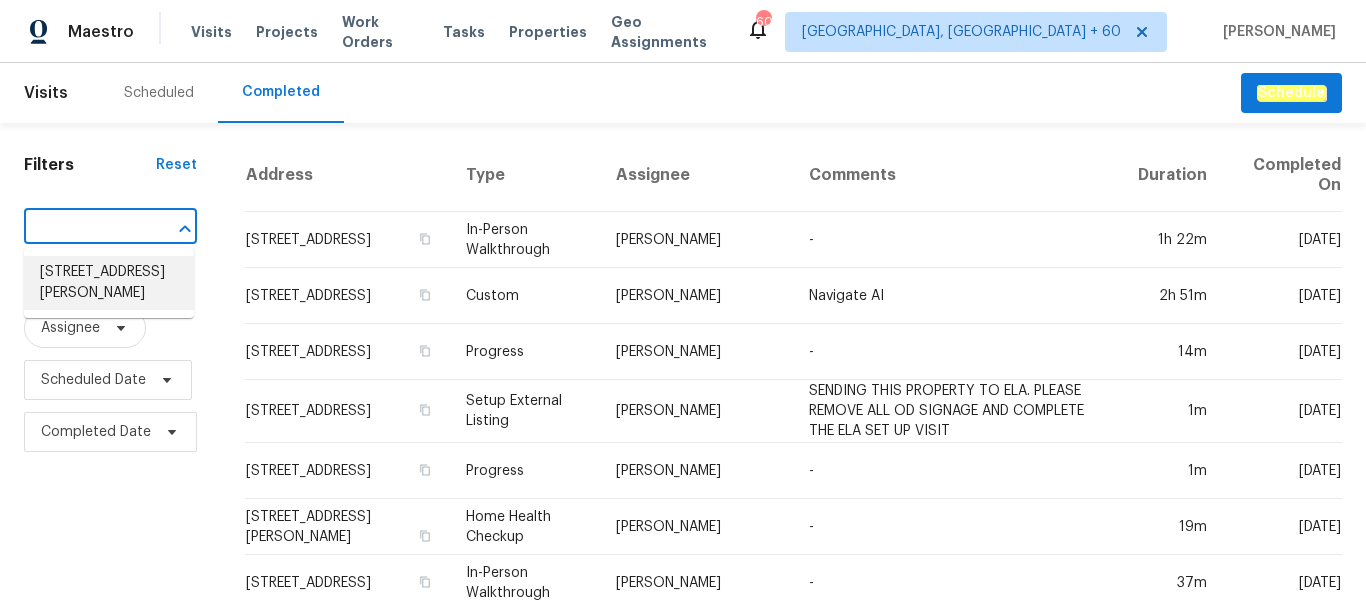 click on "[STREET_ADDRESS][PERSON_NAME]" at bounding box center [109, 283] 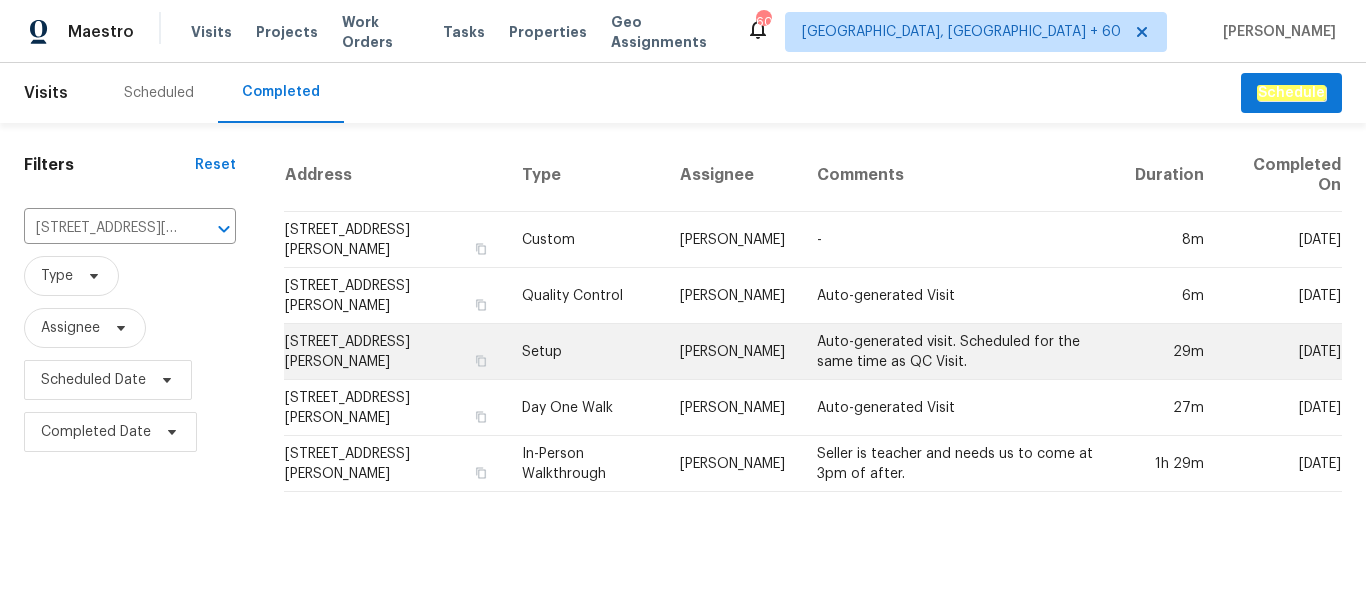 click on "[STREET_ADDRESS][PERSON_NAME]" at bounding box center [394, 352] 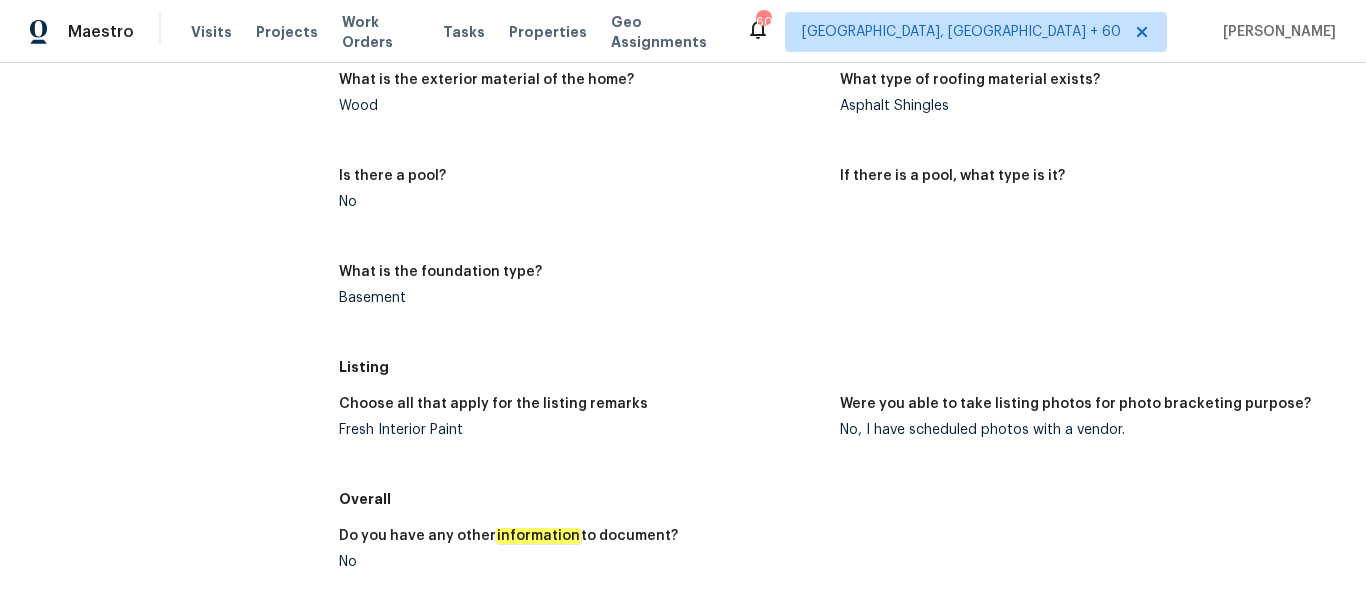 scroll, scrollTop: 1300, scrollLeft: 0, axis: vertical 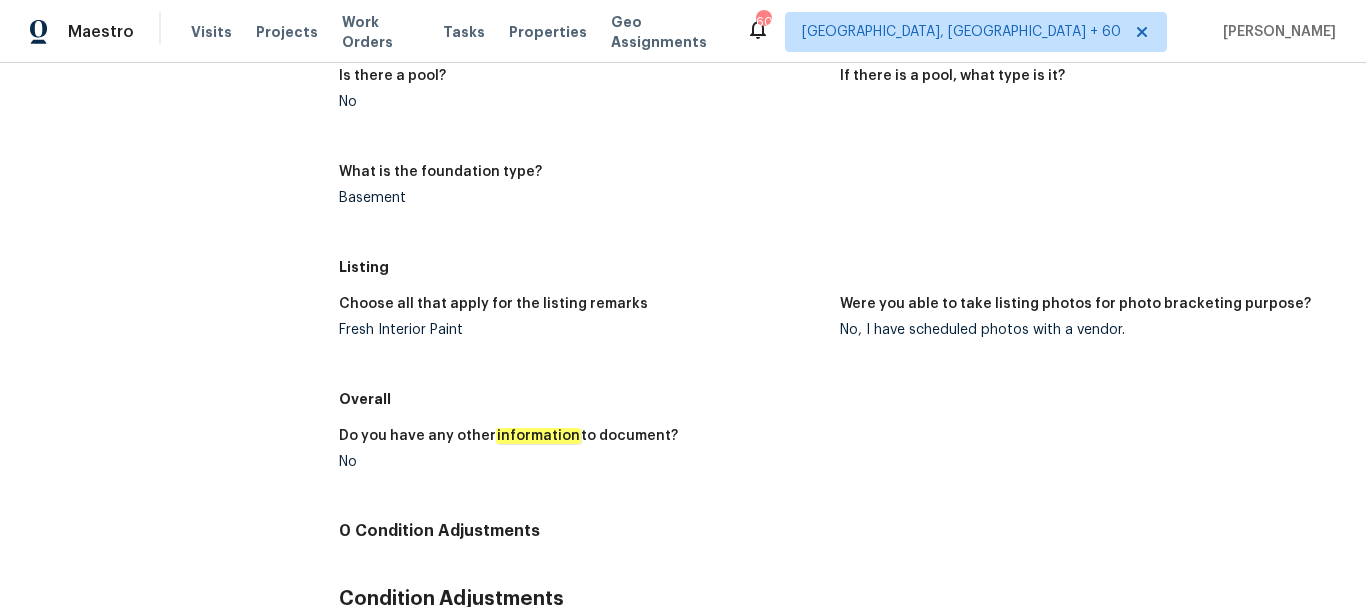 click on "Fresh Interior Paint" at bounding box center (582, 330) 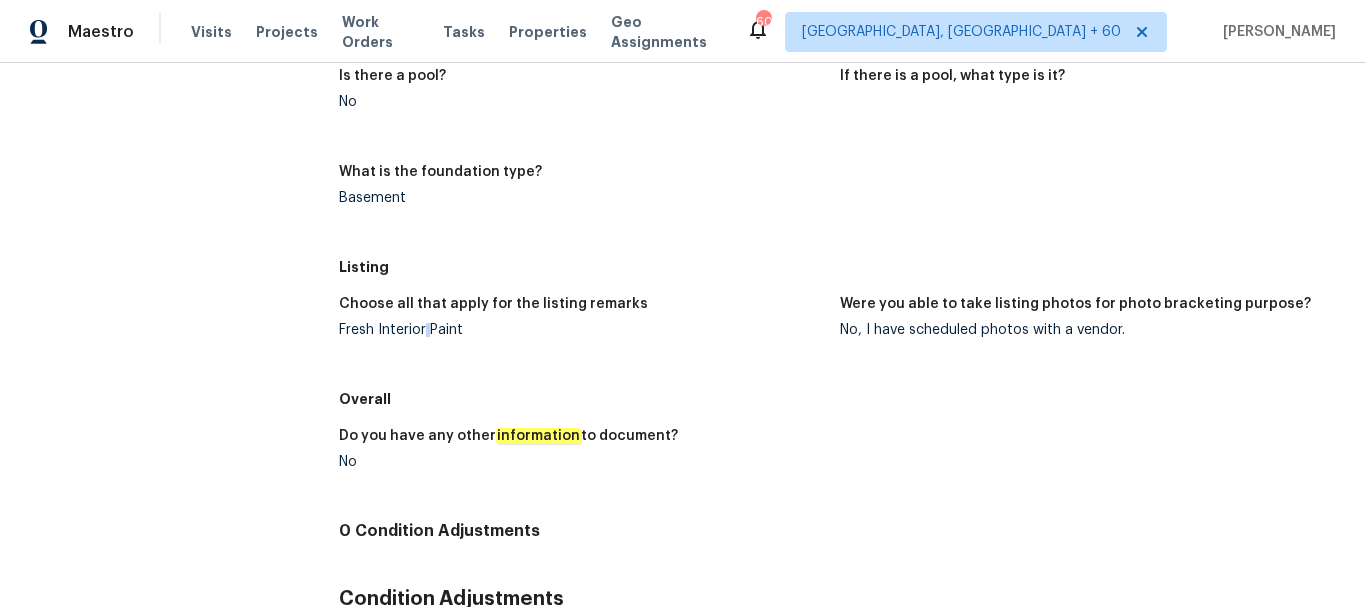 click on "Fresh Interior Paint" at bounding box center [582, 330] 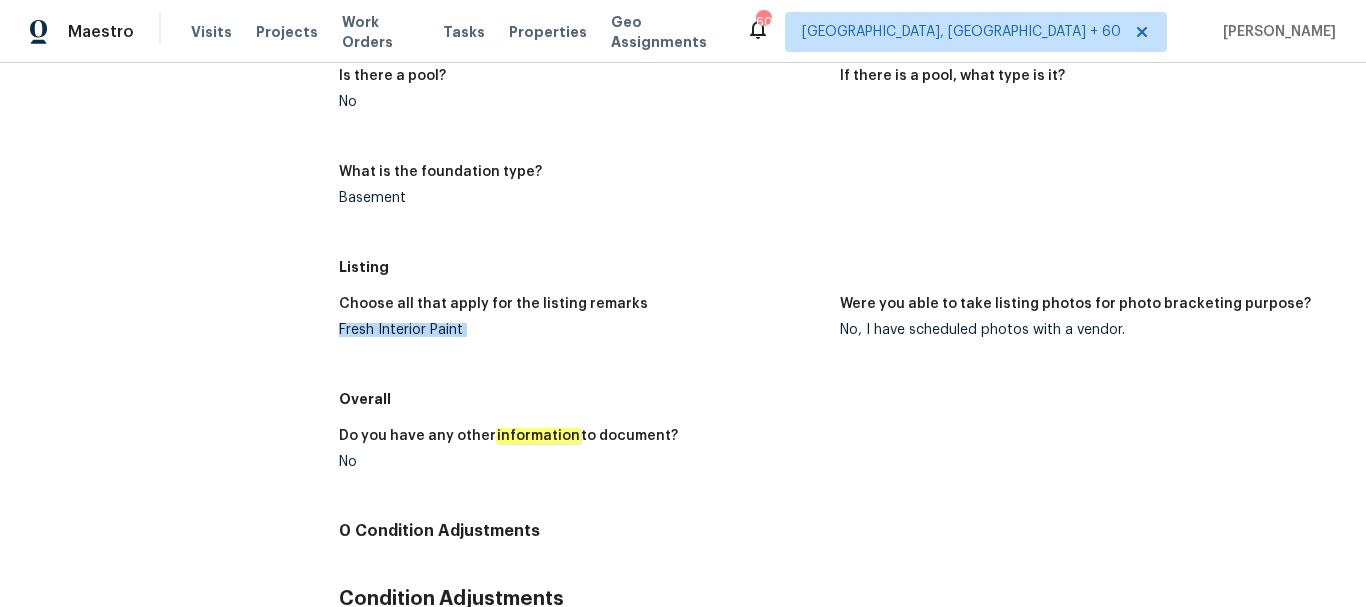 copy on "Fresh Interior Paint" 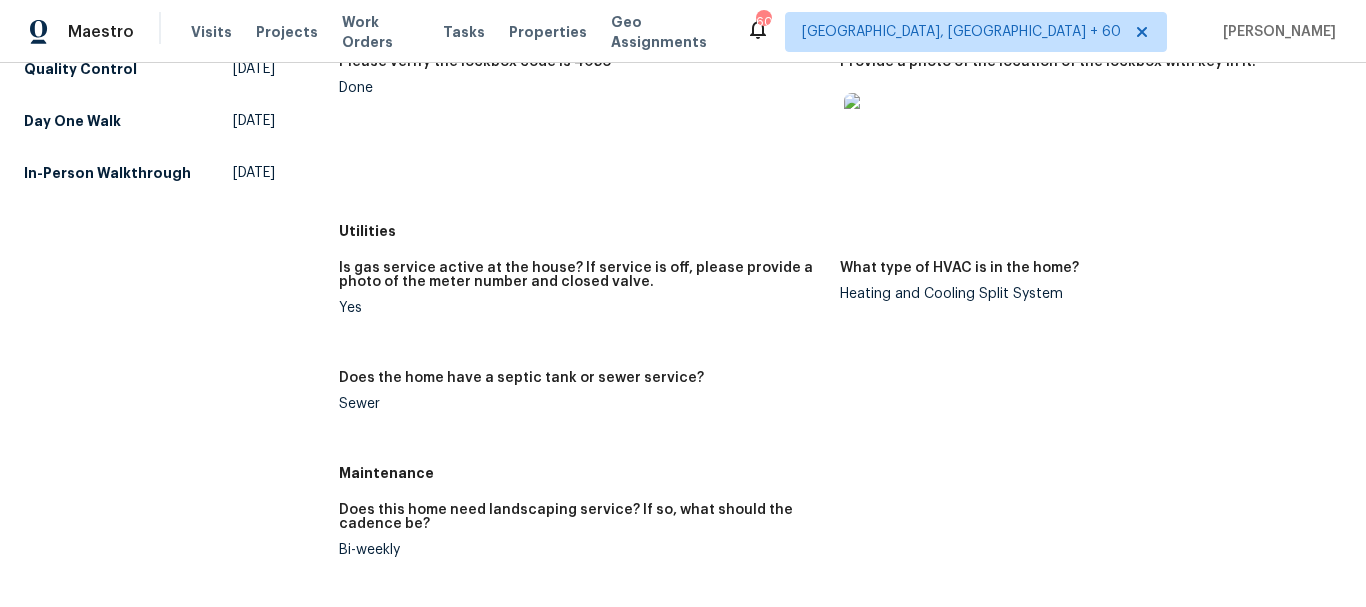scroll, scrollTop: 0, scrollLeft: 0, axis: both 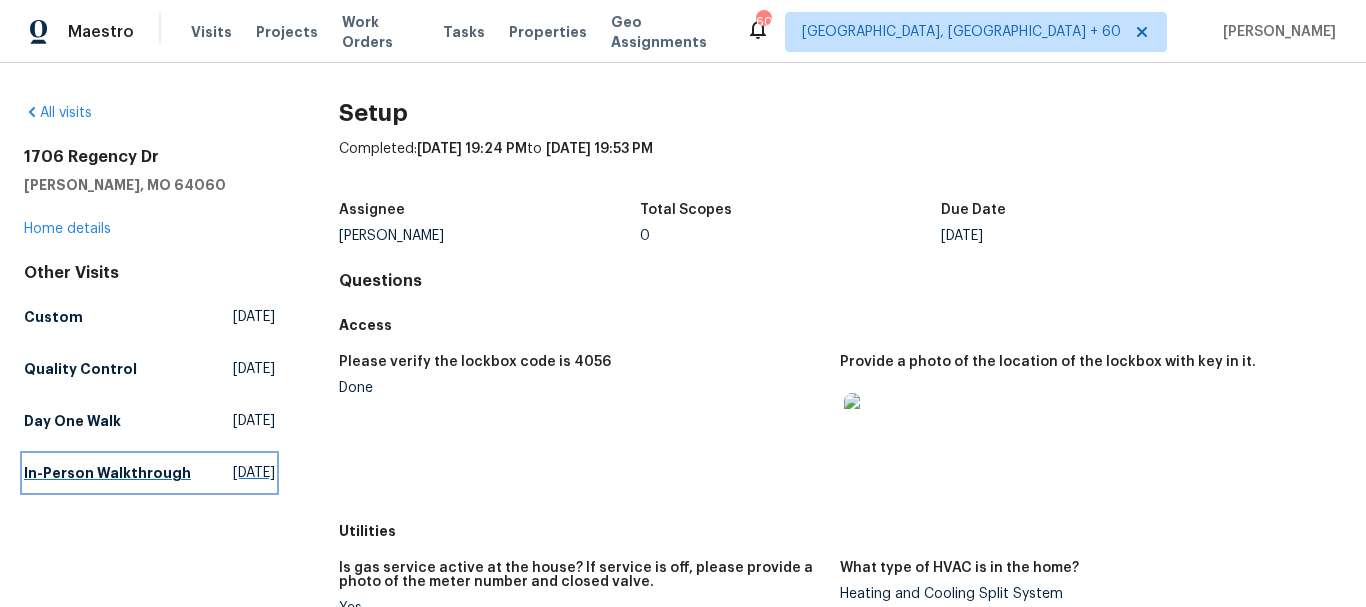 click on "In-Person Walkthrough [DATE]" at bounding box center (149, 473) 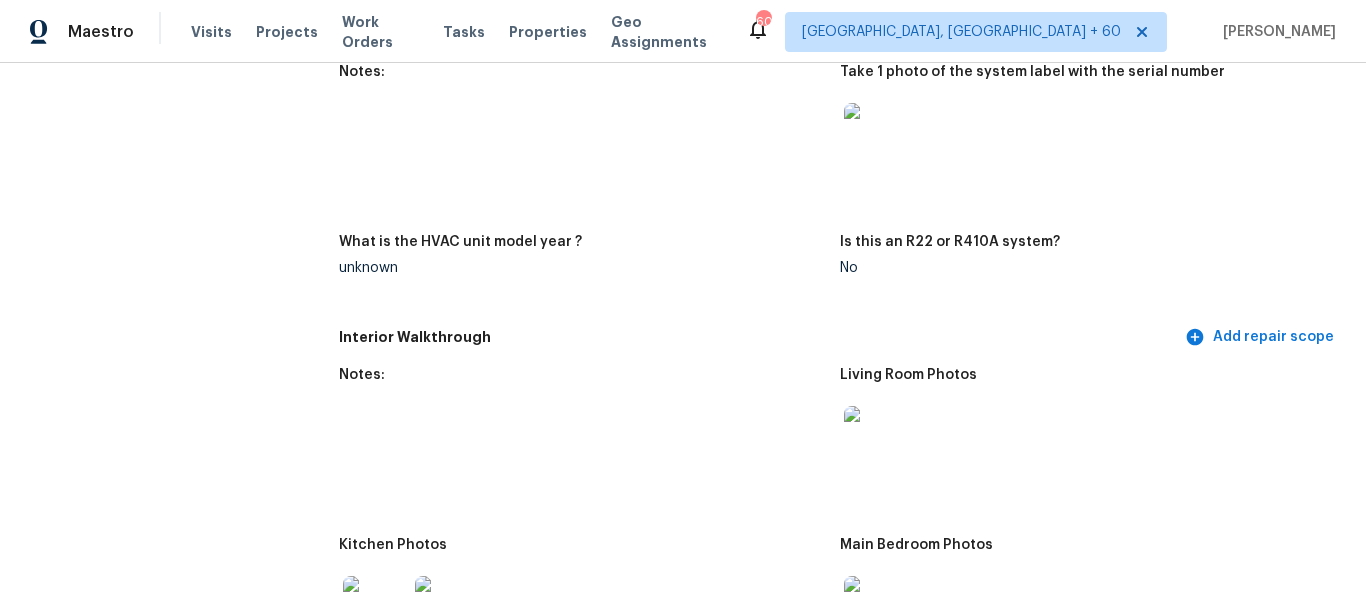 scroll, scrollTop: 2000, scrollLeft: 0, axis: vertical 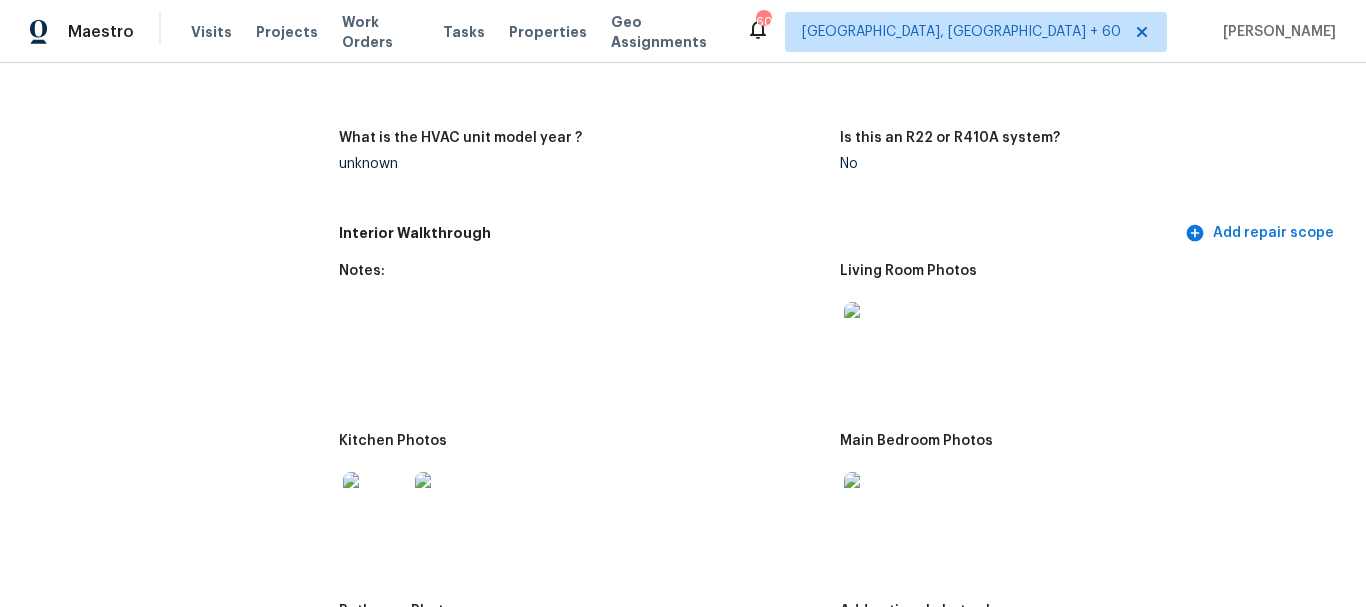 click at bounding box center (876, 334) 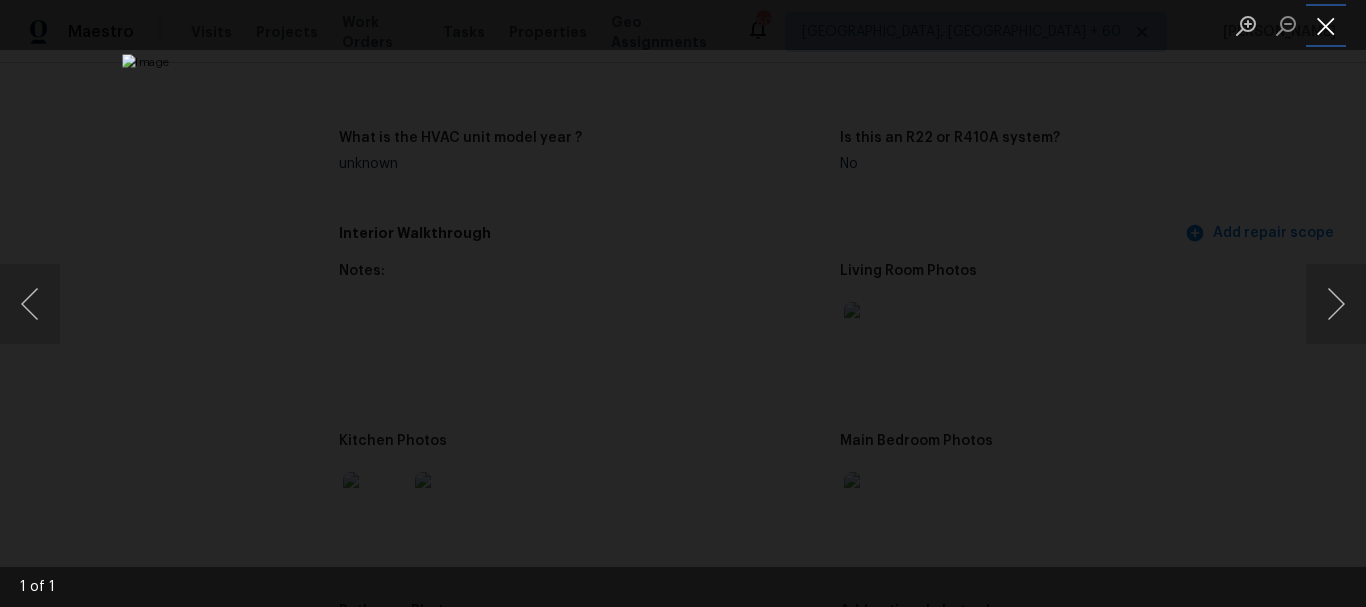 click at bounding box center [1326, 25] 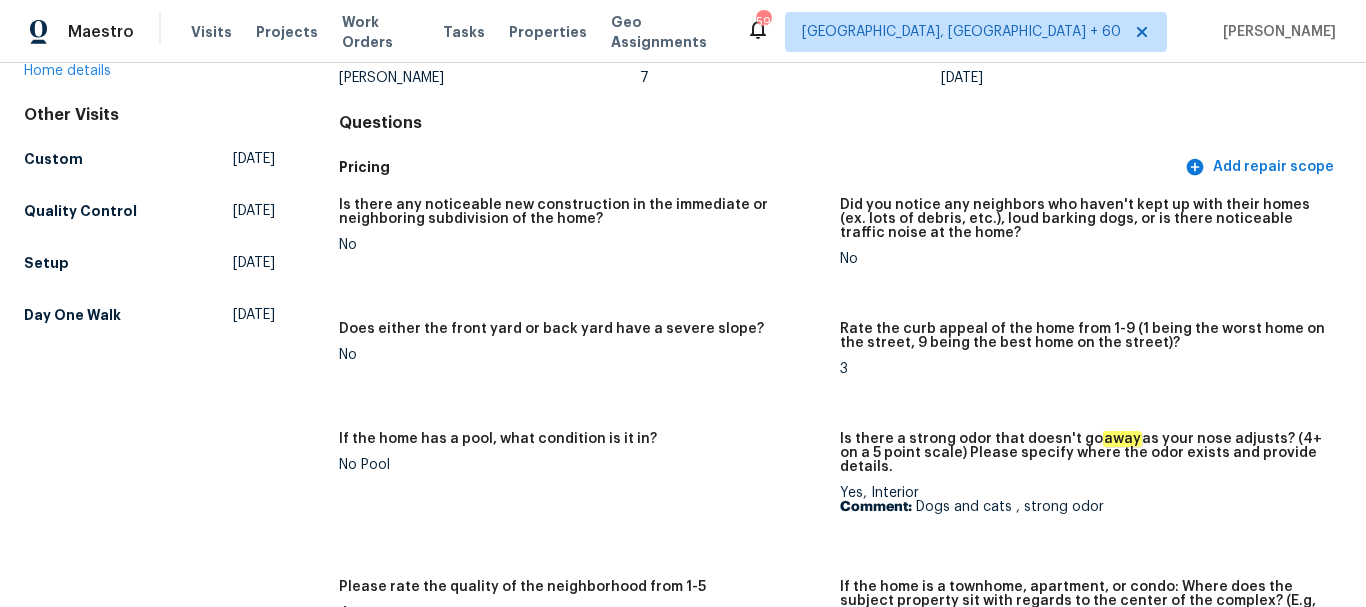 scroll, scrollTop: 0, scrollLeft: 0, axis: both 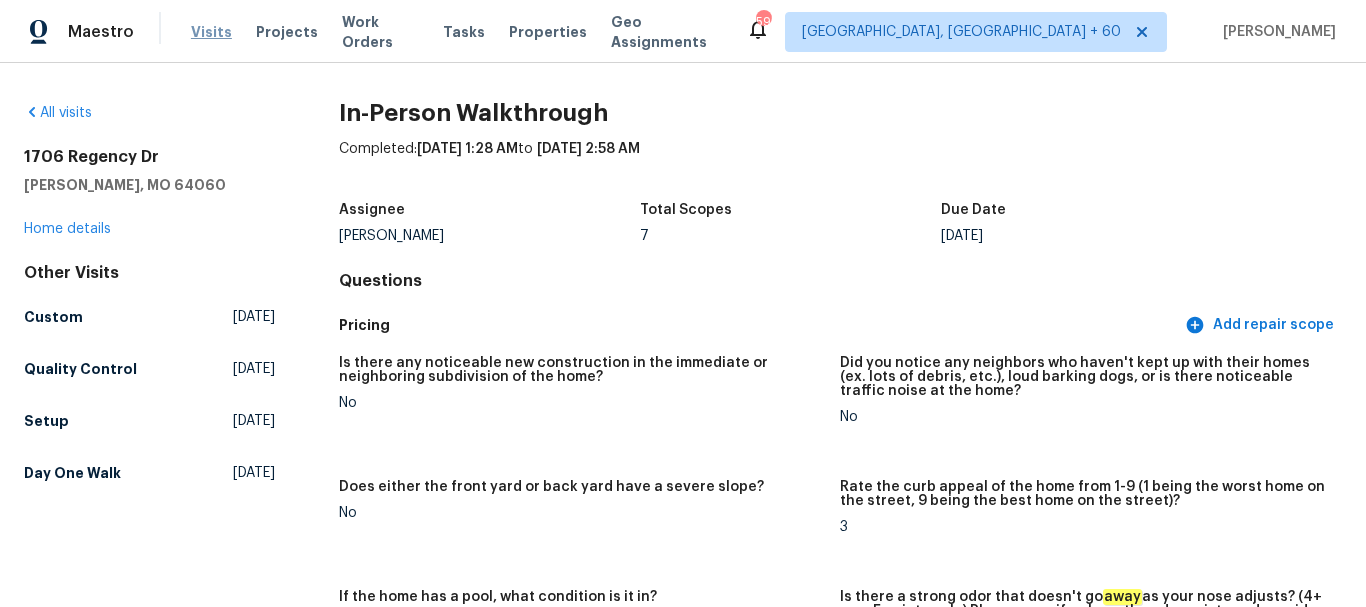 click on "Visits" at bounding box center [211, 32] 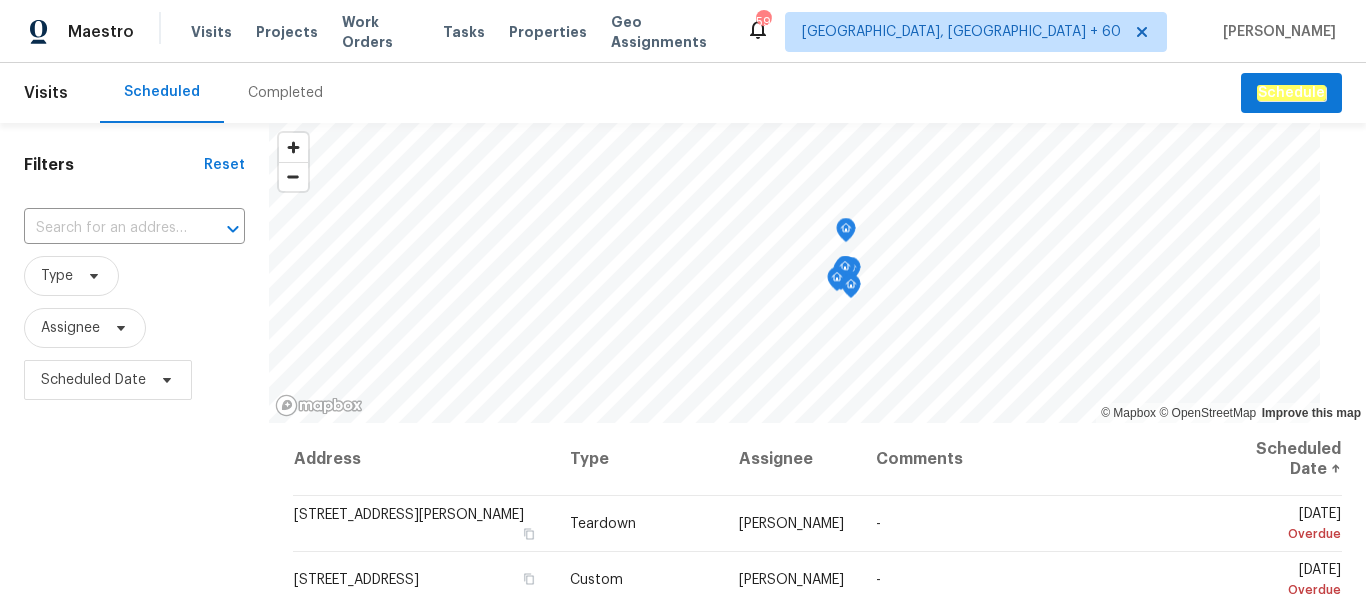 click on "Completed" at bounding box center (285, 93) 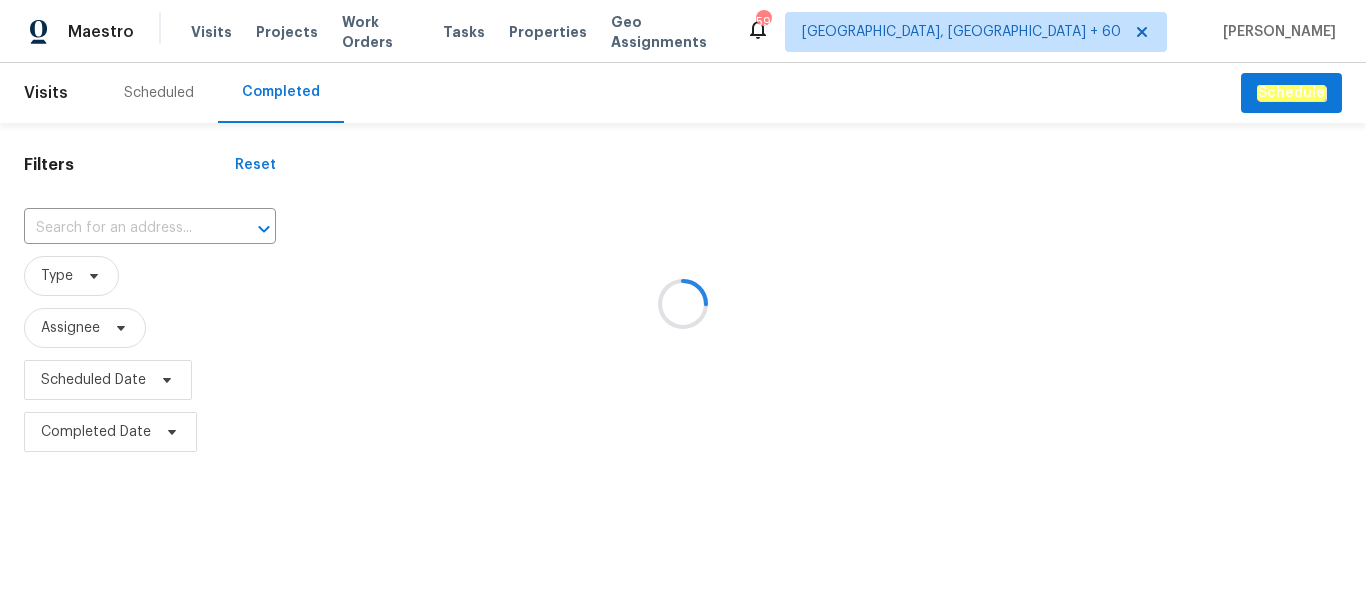 click at bounding box center [683, 303] 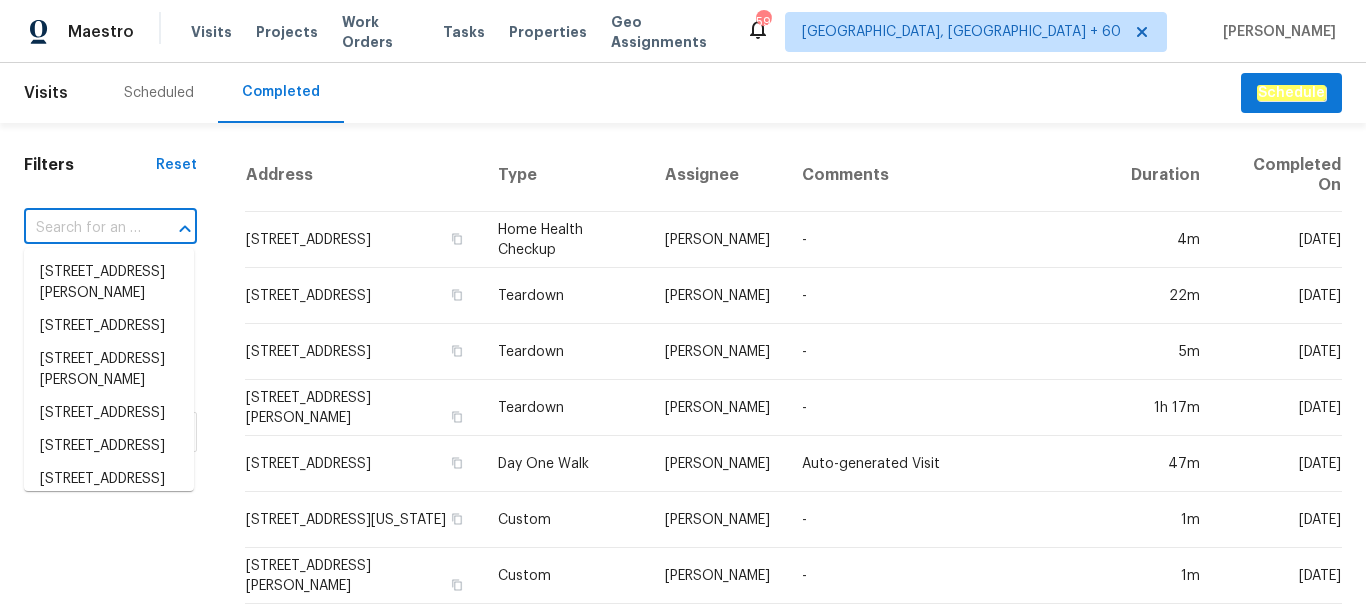 click at bounding box center [82, 228] 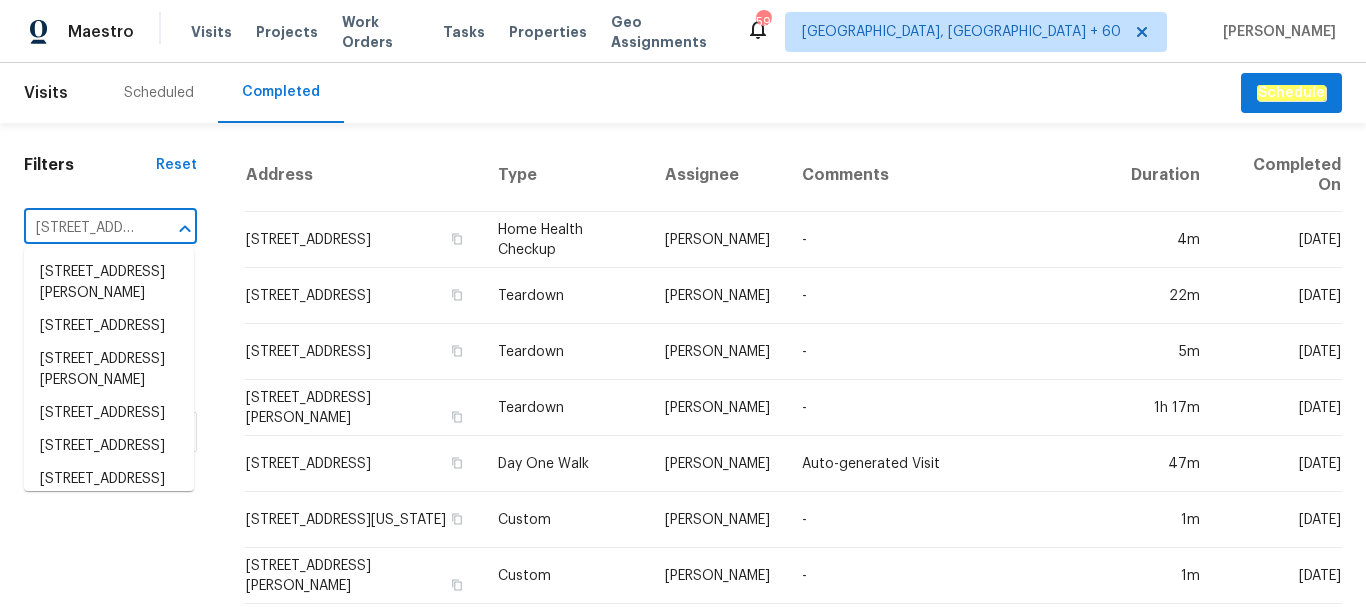 scroll, scrollTop: 0, scrollLeft: 190, axis: horizontal 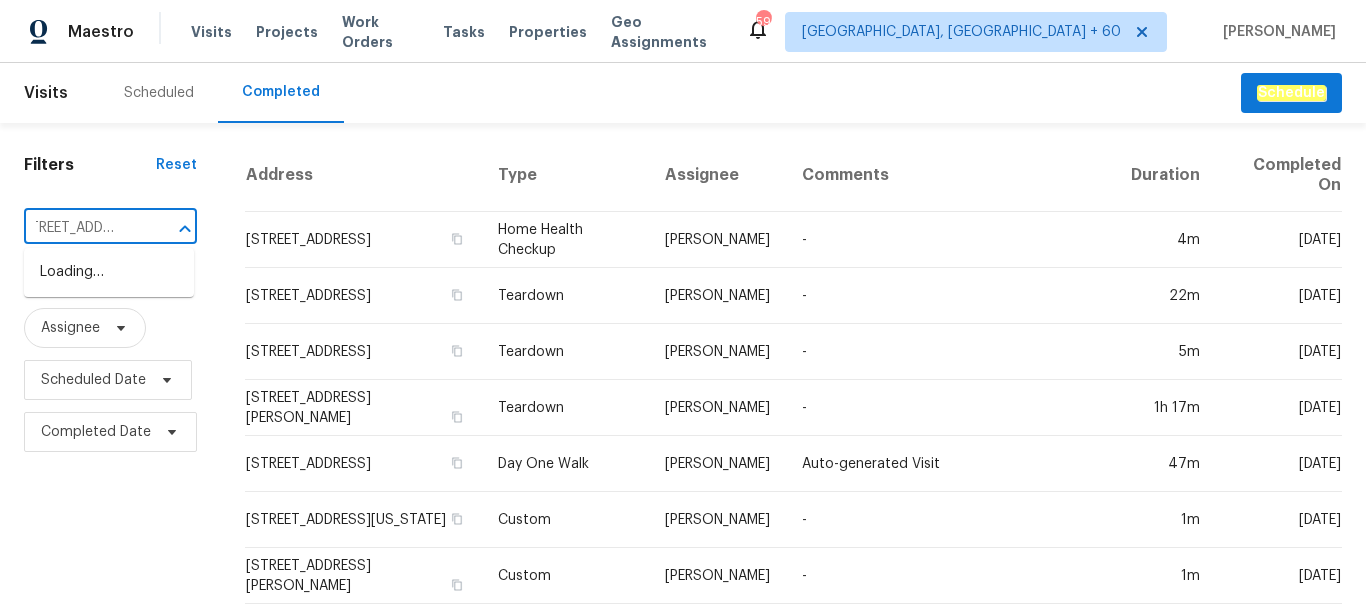 type on "[STREET_ADDRESS]" 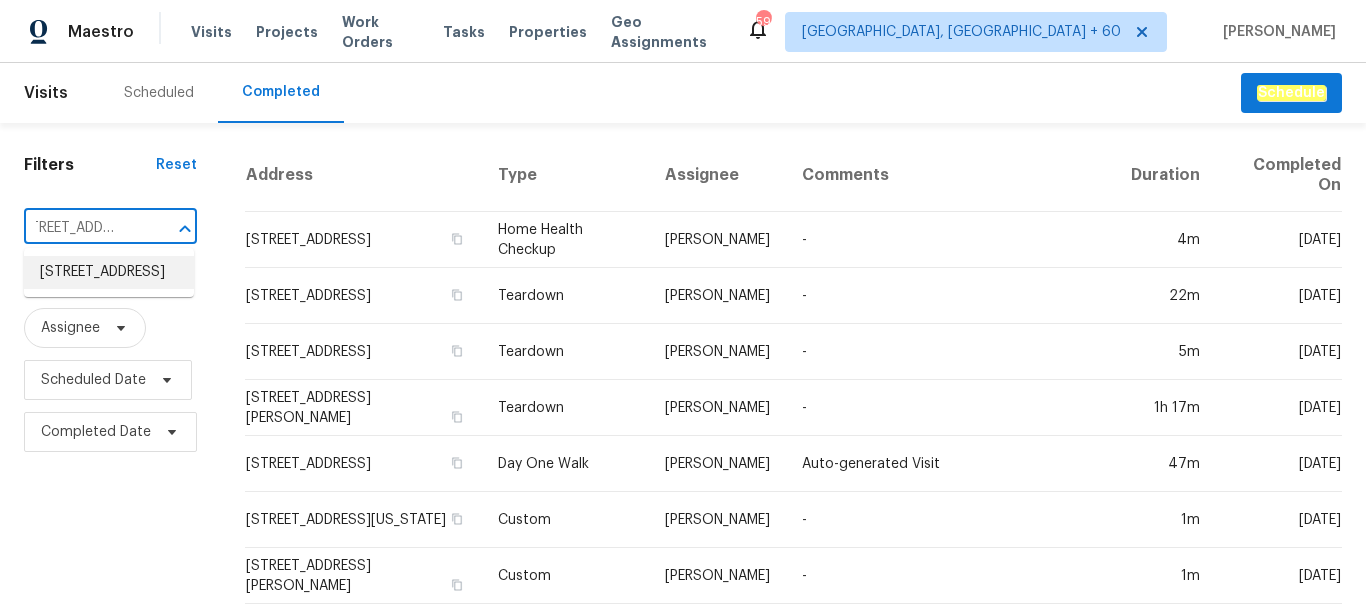 click on "[STREET_ADDRESS]" at bounding box center (109, 272) 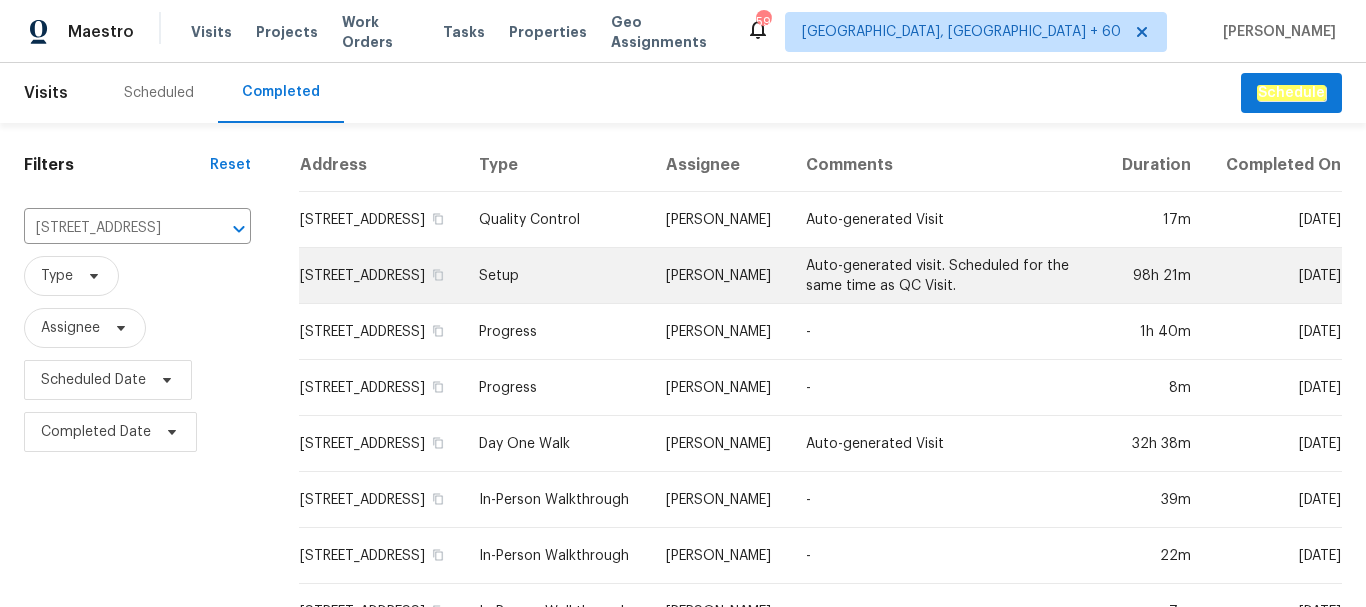 click on "[STREET_ADDRESS]" at bounding box center [381, 276] 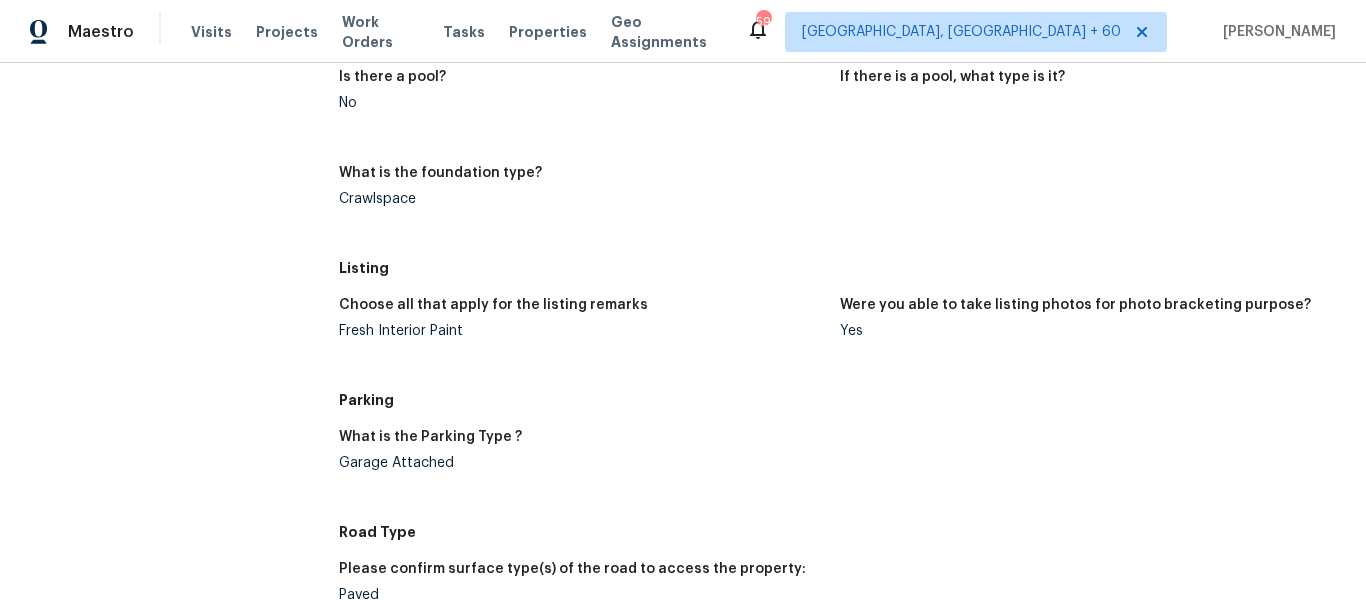 scroll, scrollTop: 1300, scrollLeft: 0, axis: vertical 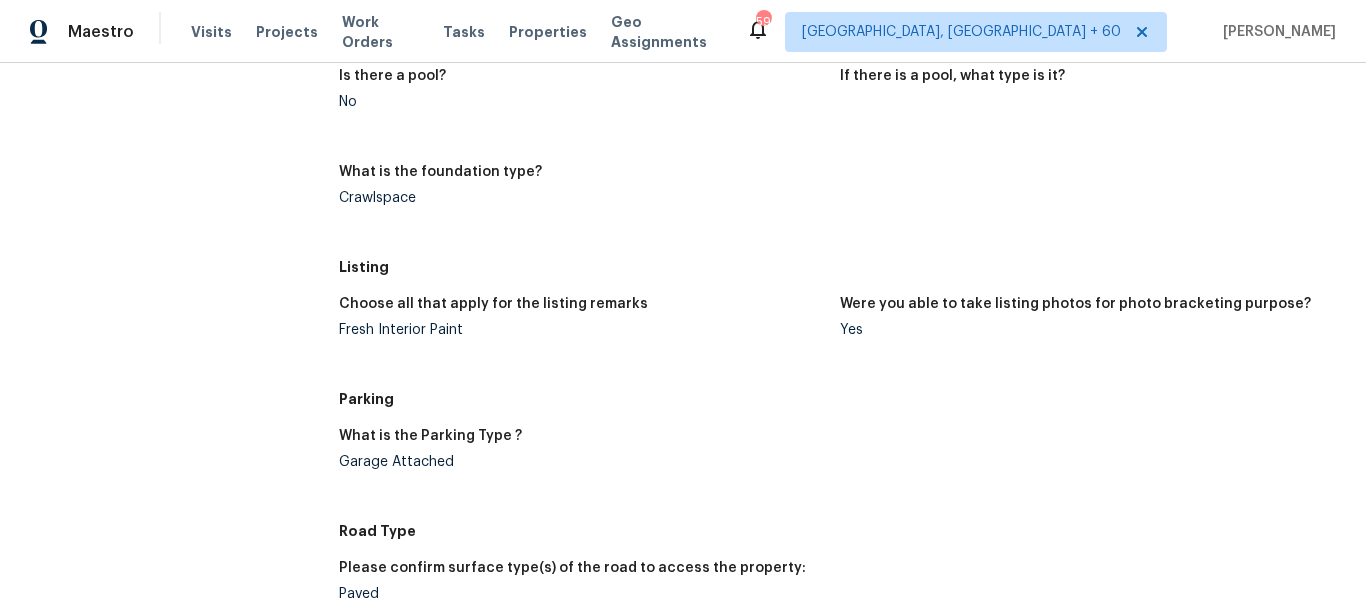 click on "Fresh Interior Paint" at bounding box center [582, 330] 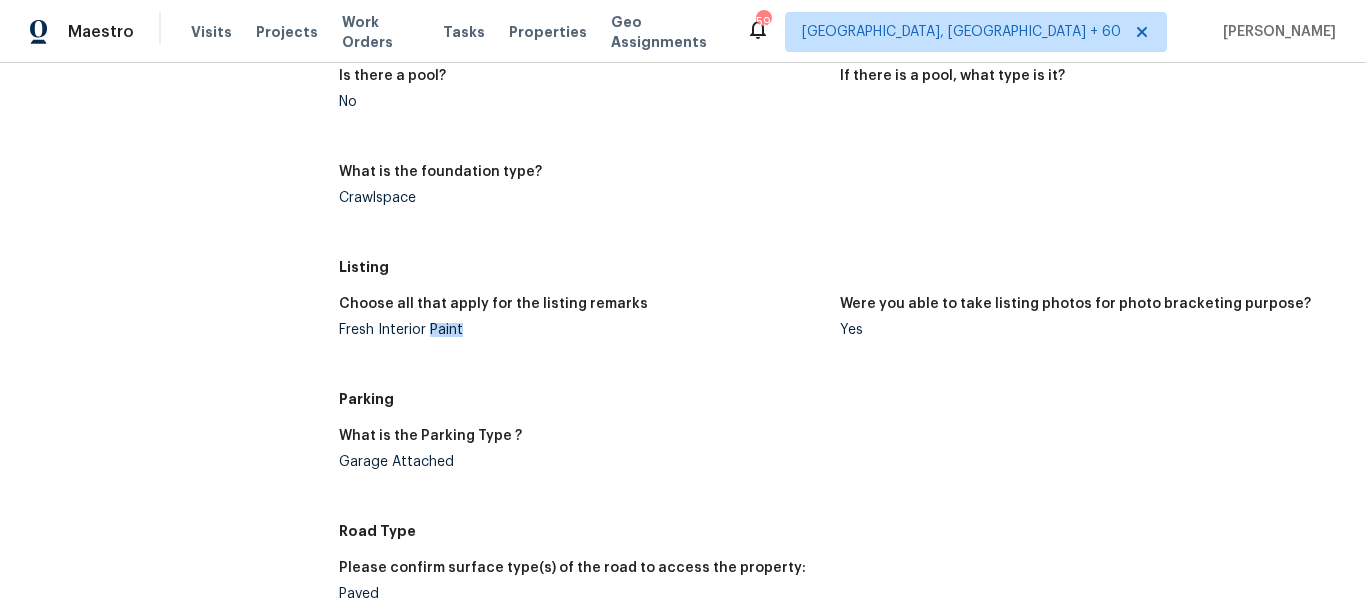 click on "Fresh Interior Paint" at bounding box center [582, 330] 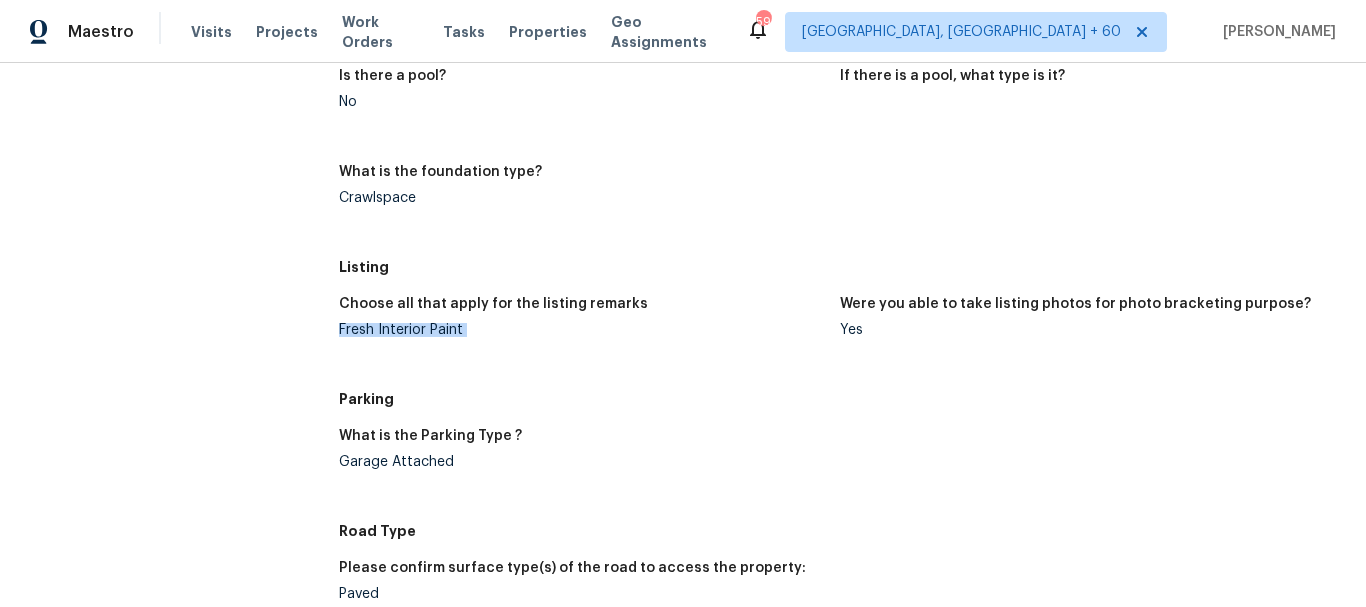 click on "Fresh Interior Paint" at bounding box center (582, 330) 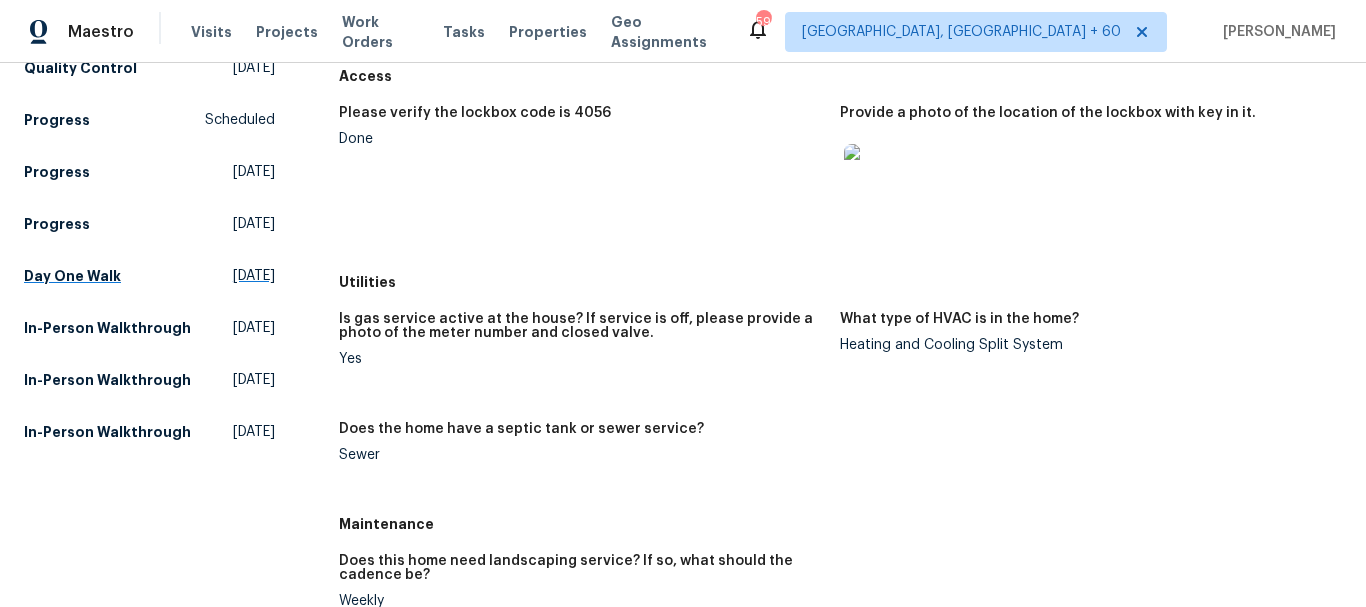 scroll, scrollTop: 200, scrollLeft: 0, axis: vertical 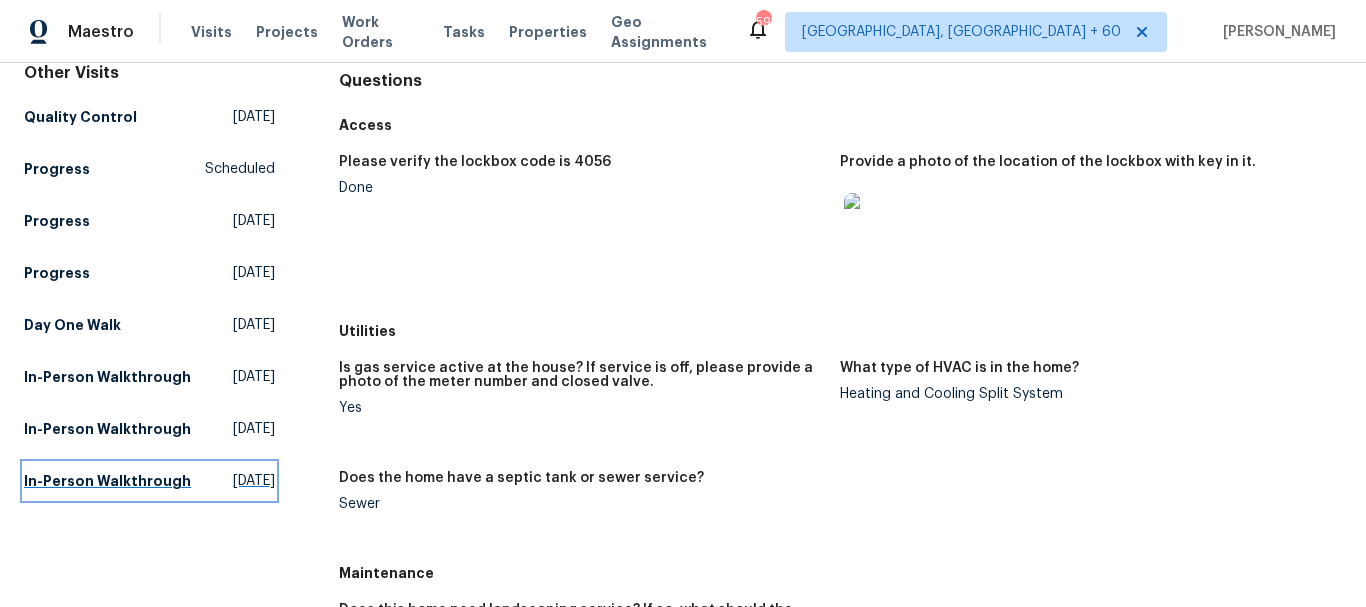 click on "In-Person Walkthrough" at bounding box center [107, 481] 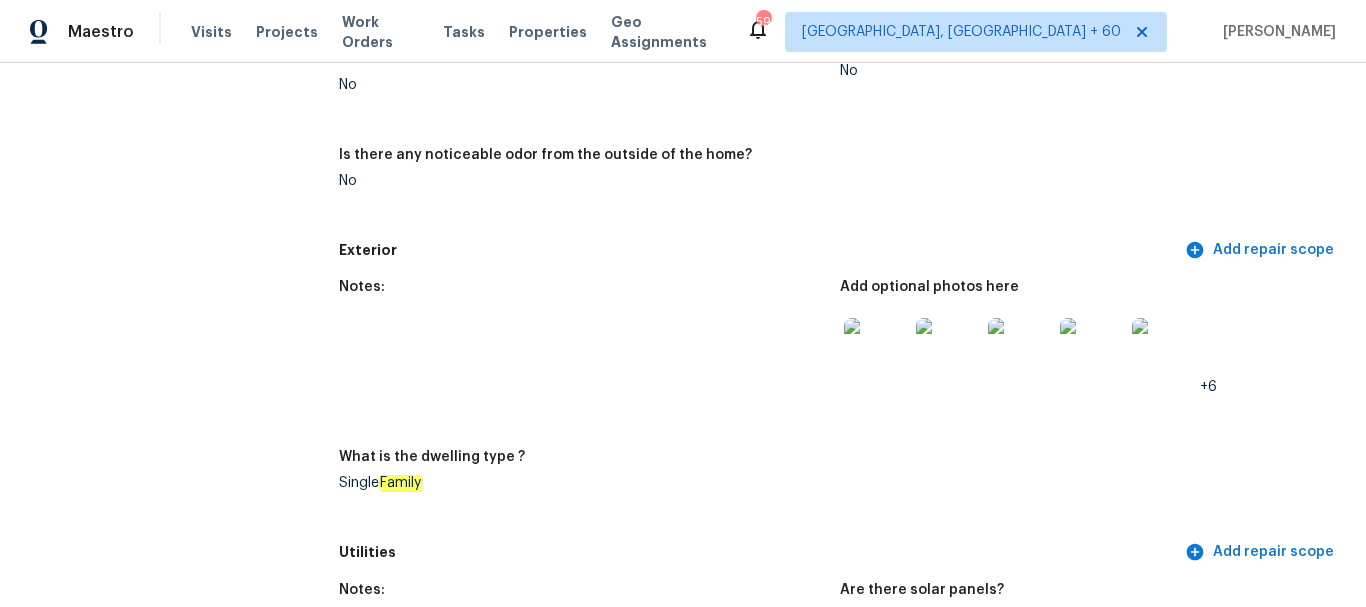 scroll, scrollTop: 517, scrollLeft: 0, axis: vertical 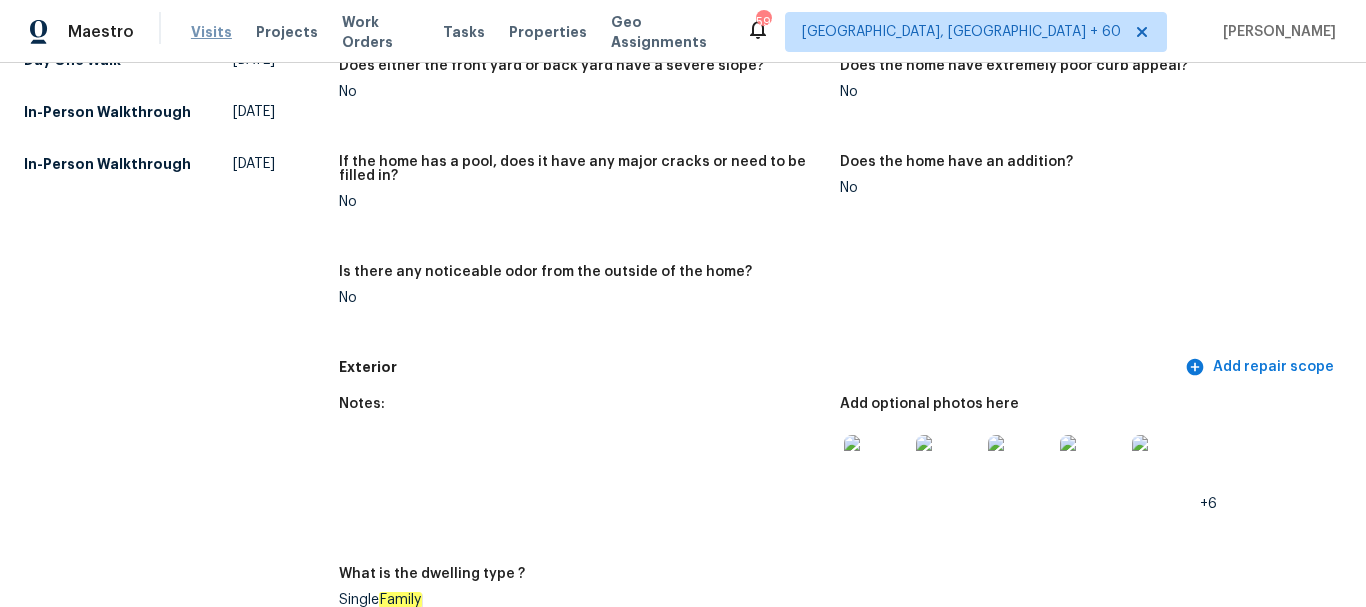 click on "Visits" at bounding box center (211, 32) 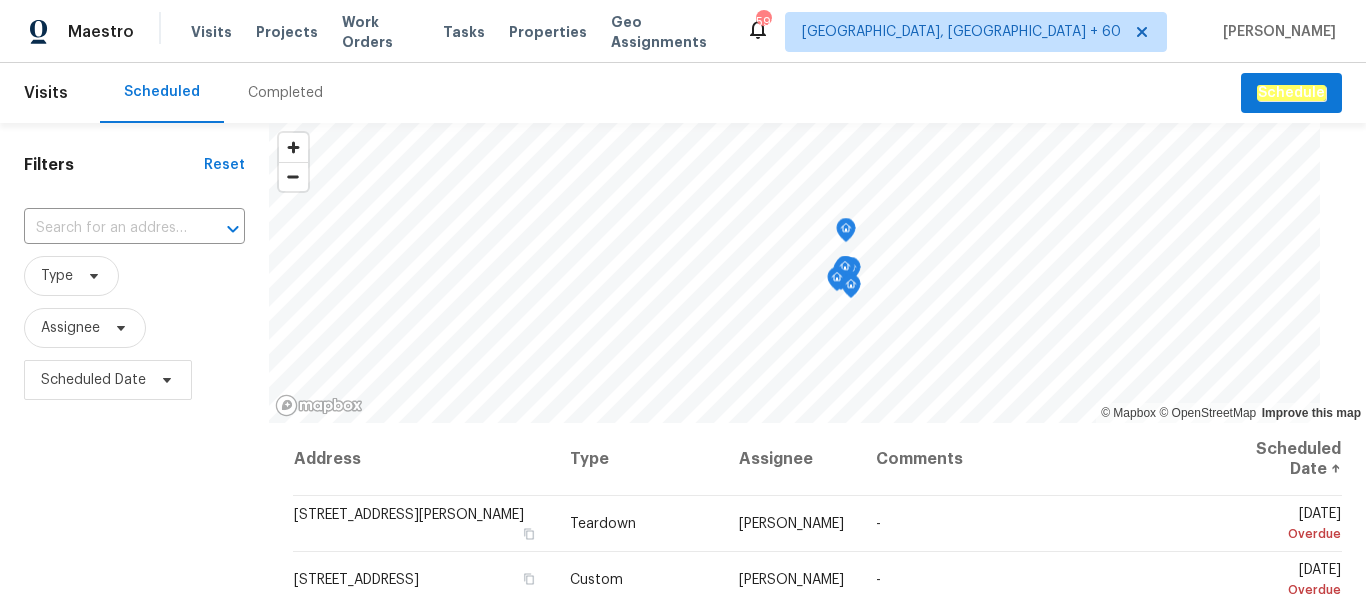 click on "Completed" at bounding box center (285, 93) 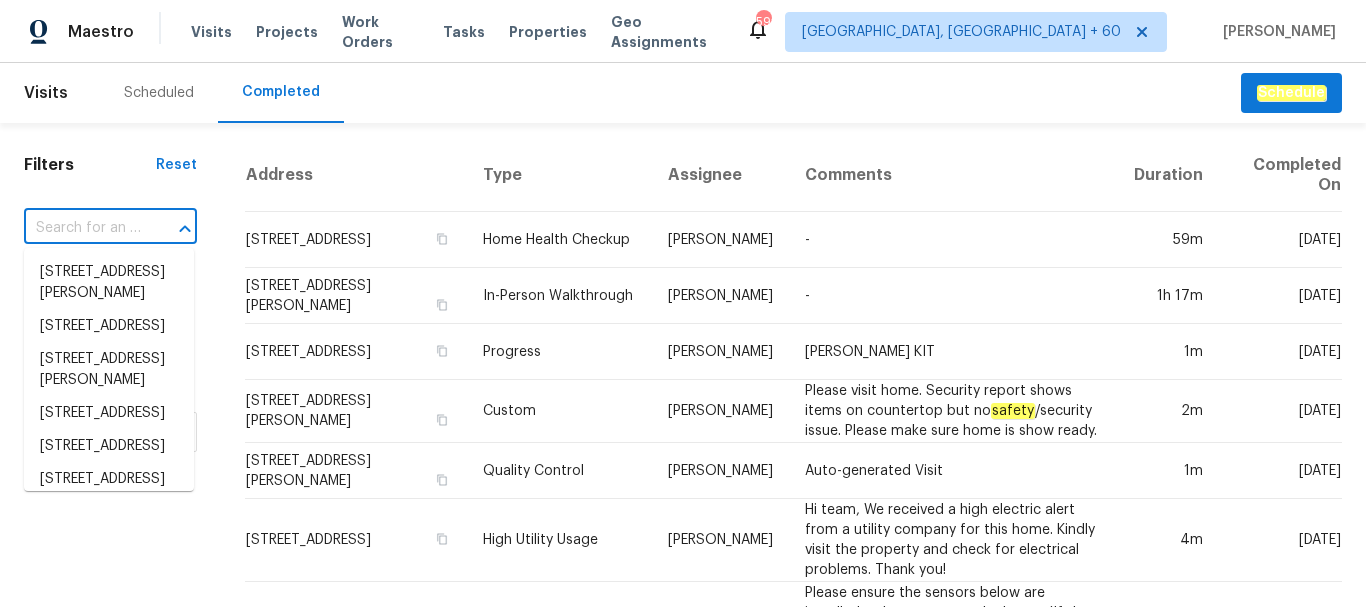 click at bounding box center (82, 228) 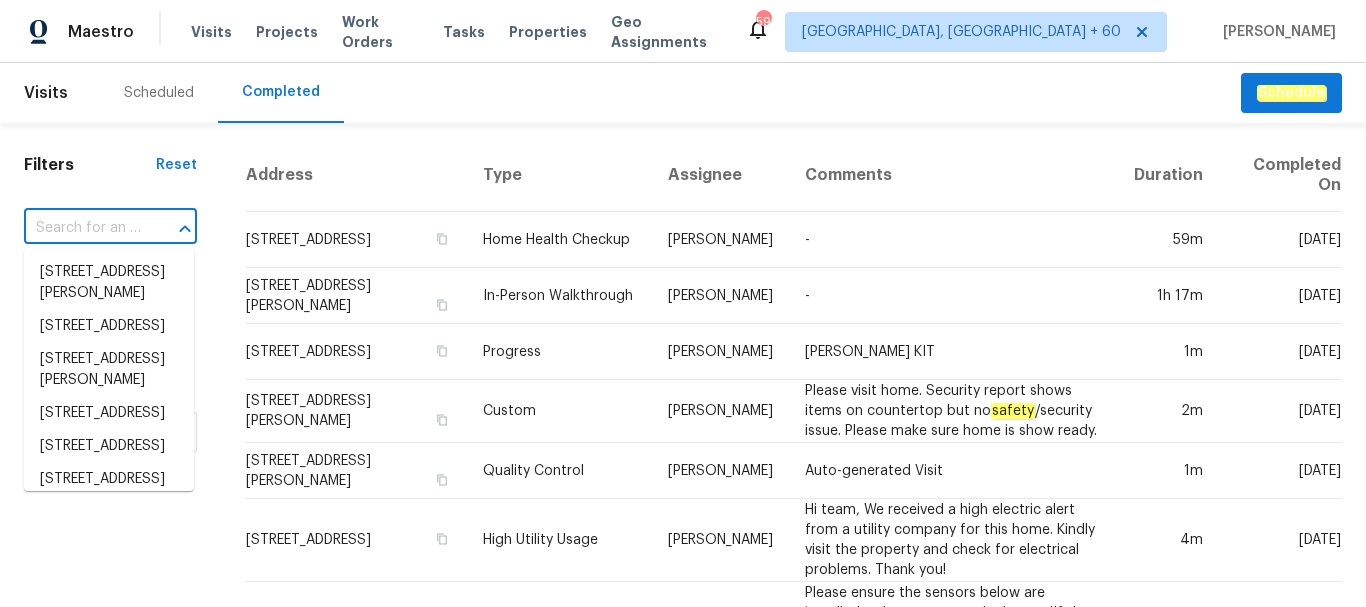 paste on "[STREET_ADDRESS][PERSON_NAME]" 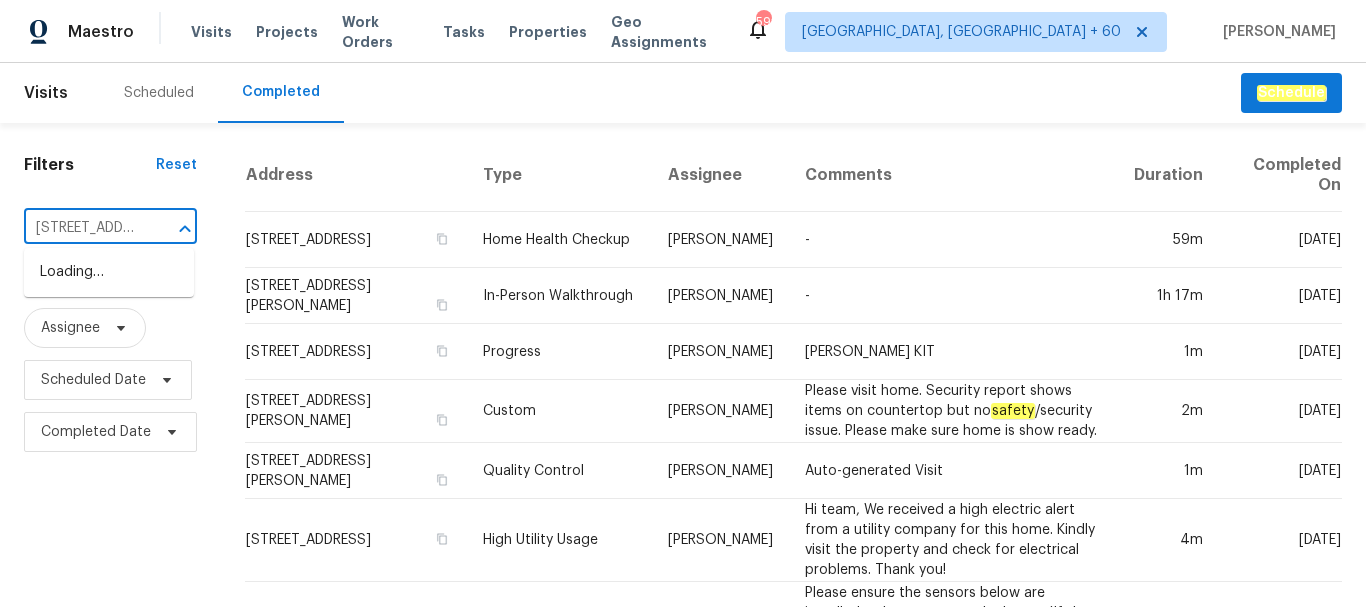 scroll, scrollTop: 0, scrollLeft: 201, axis: horizontal 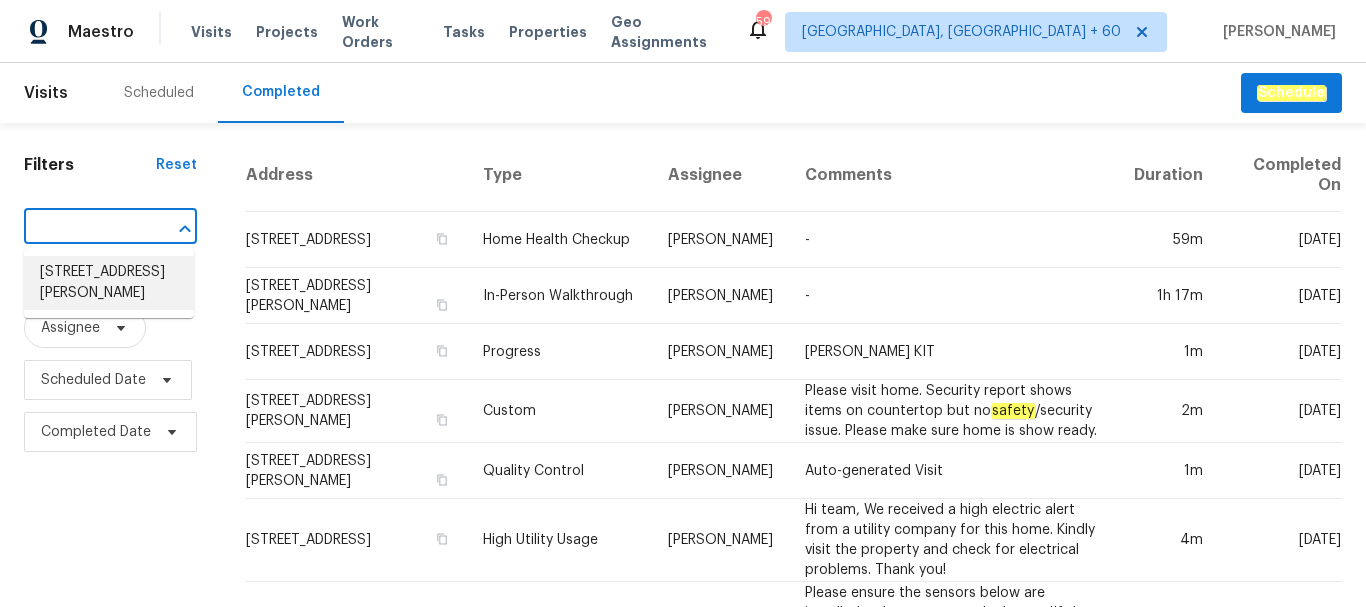 click on "[STREET_ADDRESS][PERSON_NAME]" at bounding box center [109, 283] 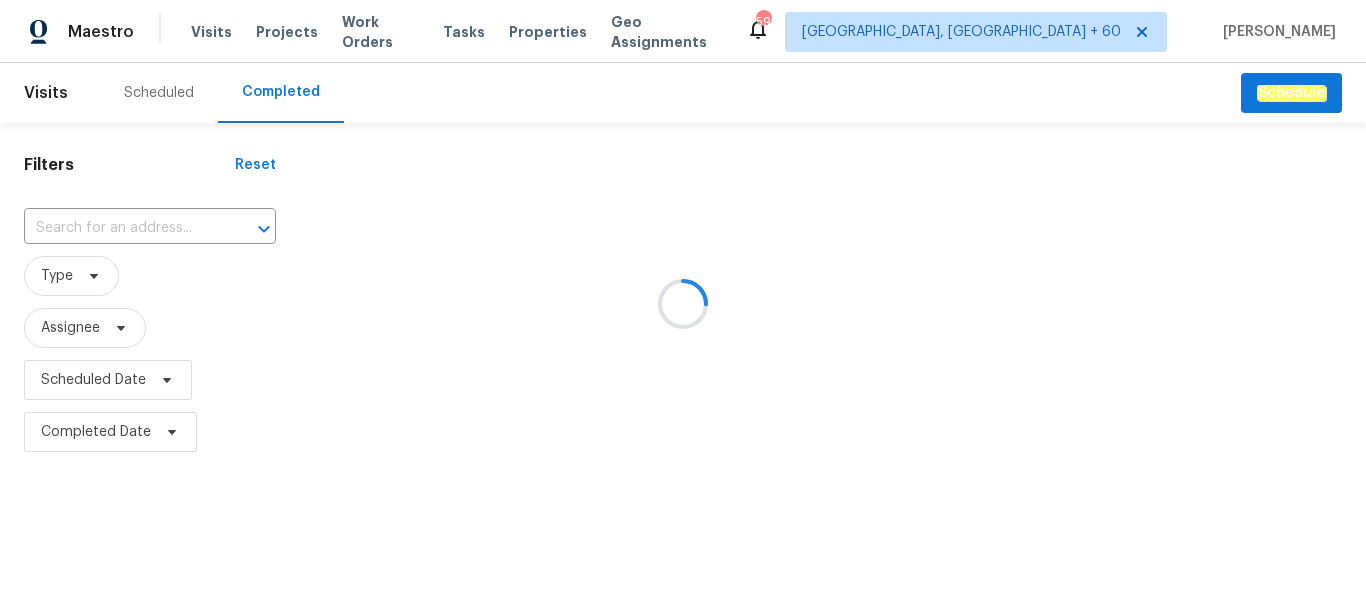 type on "[STREET_ADDRESS][PERSON_NAME]" 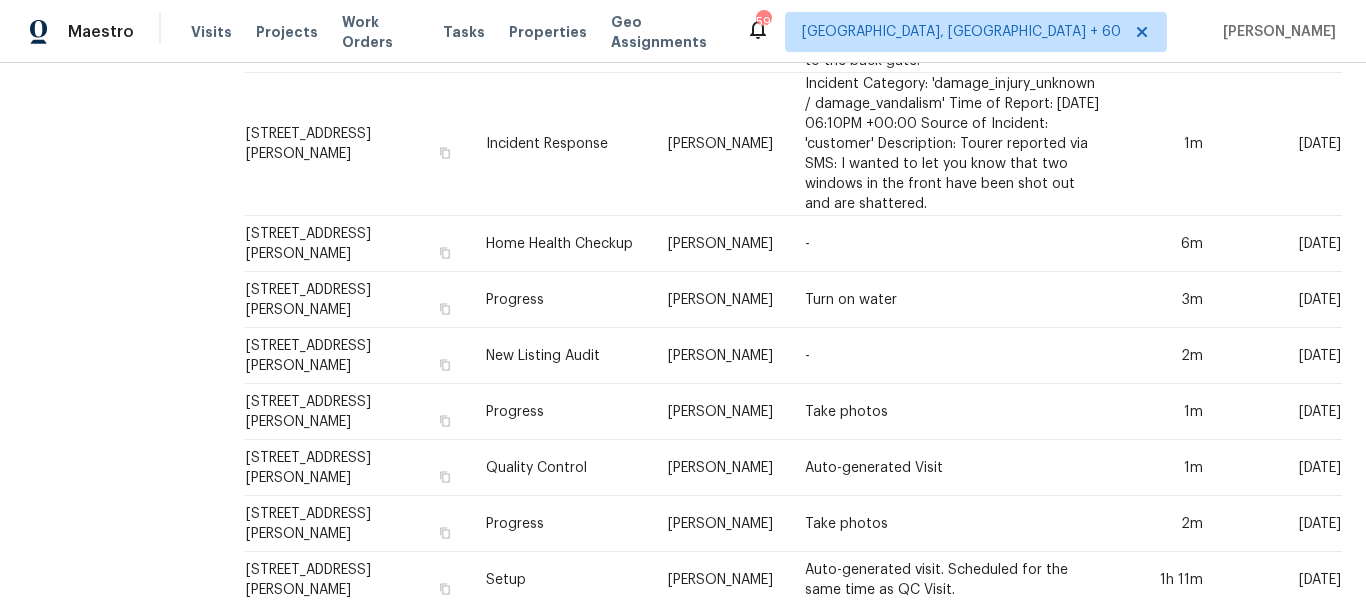 scroll, scrollTop: 781, scrollLeft: 0, axis: vertical 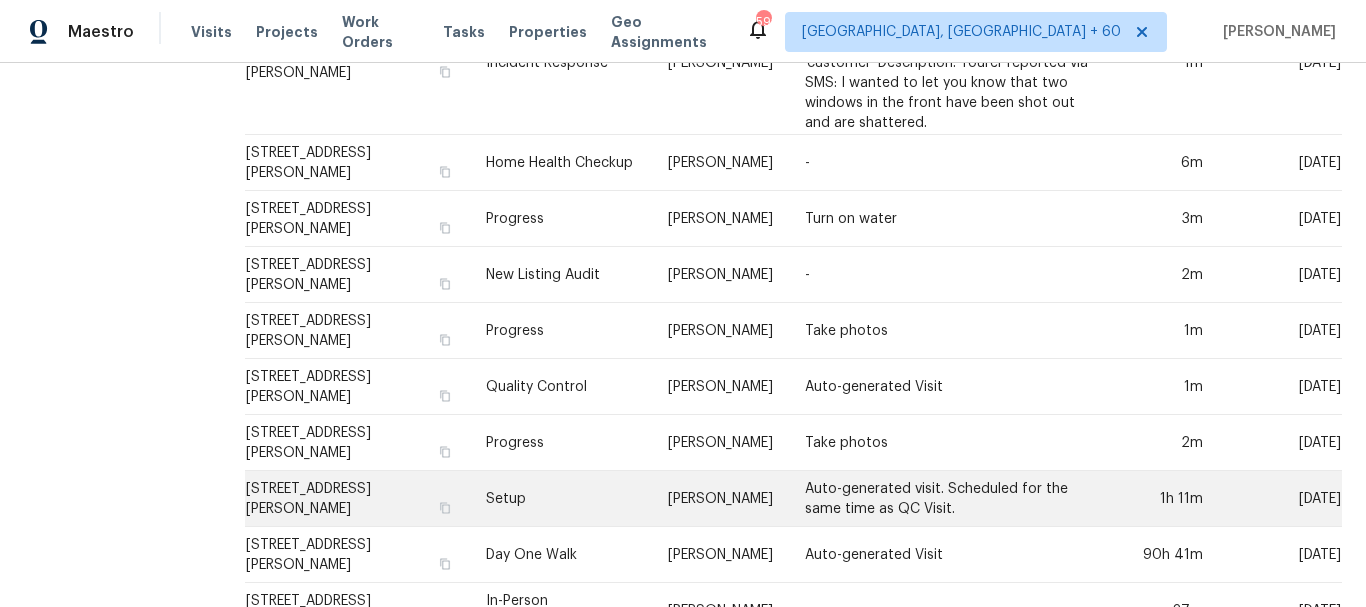 click on "[STREET_ADDRESS][PERSON_NAME]" at bounding box center [357, 499] 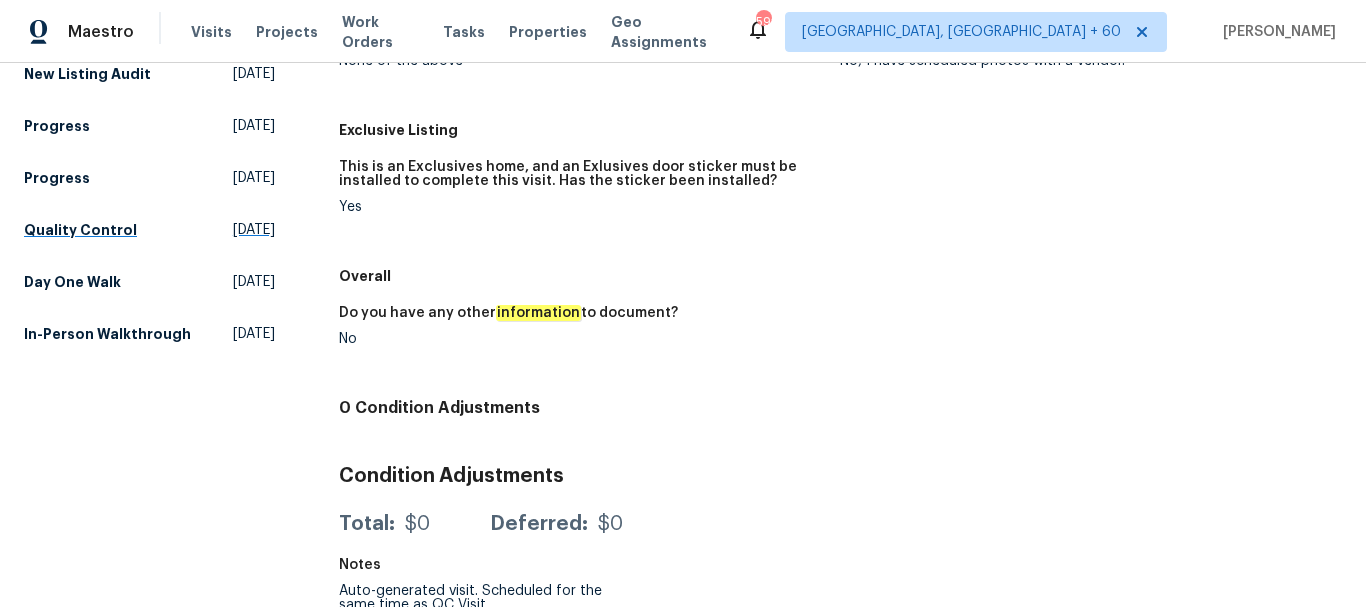 scroll, scrollTop: 700, scrollLeft: 0, axis: vertical 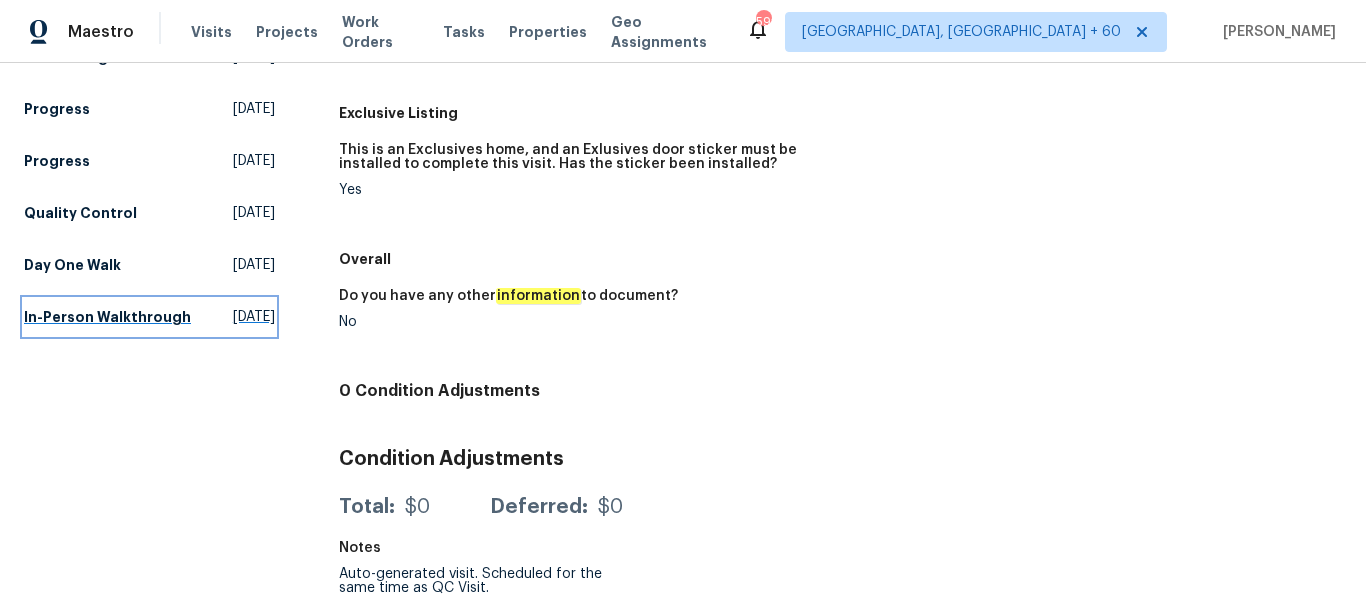 click on "In-Person Walkthrough" at bounding box center (107, 317) 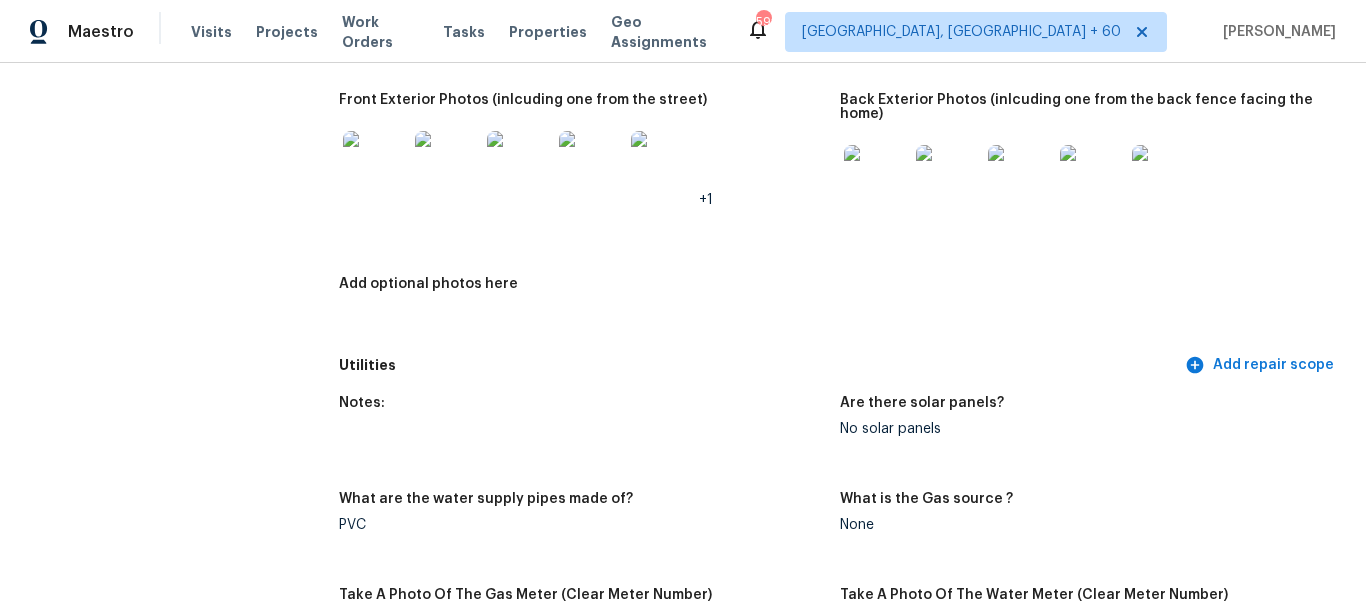 scroll, scrollTop: 1100, scrollLeft: 0, axis: vertical 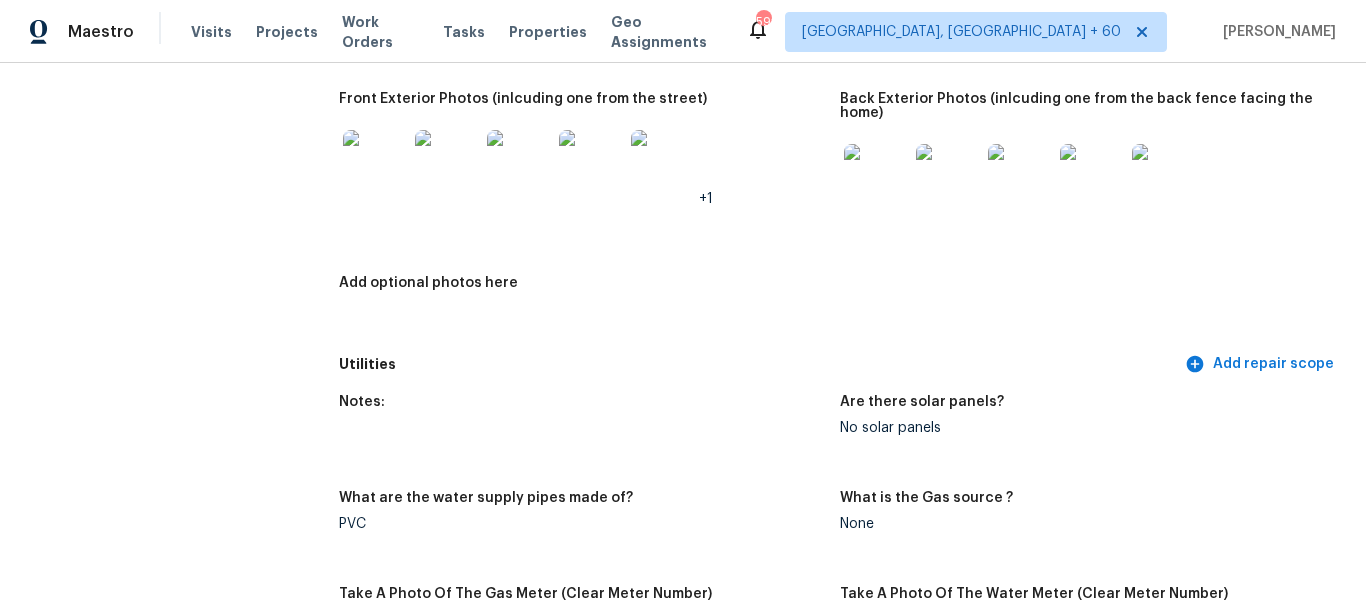 click at bounding box center [375, 162] 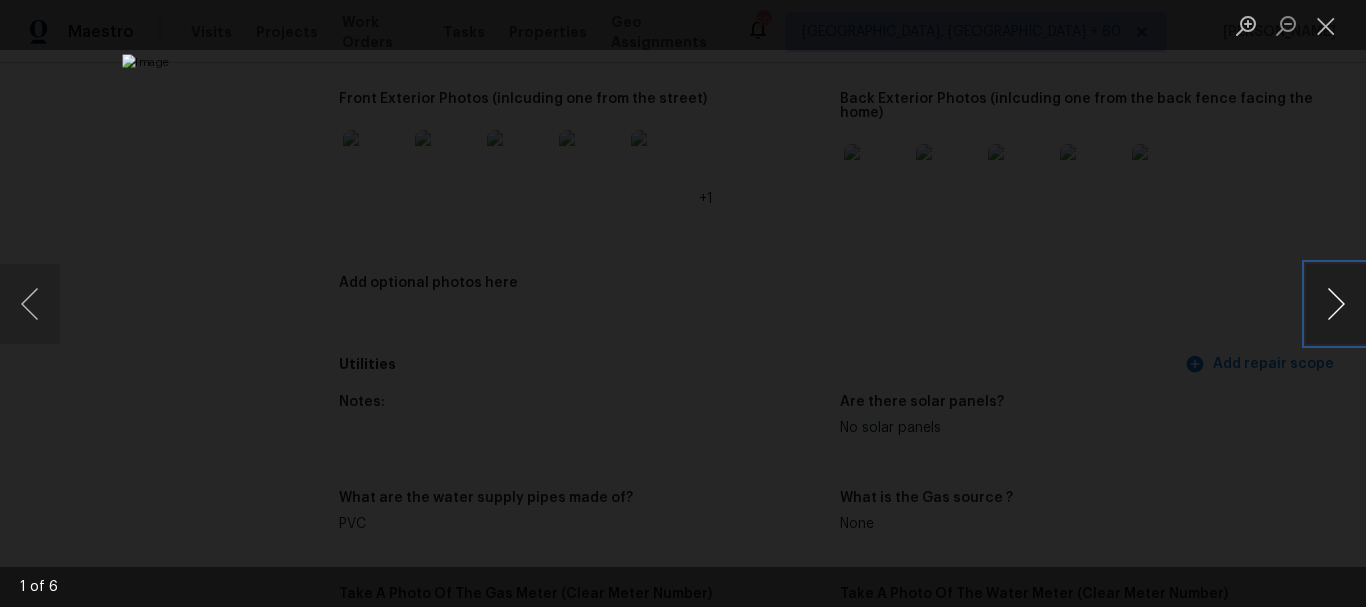 click at bounding box center [1336, 304] 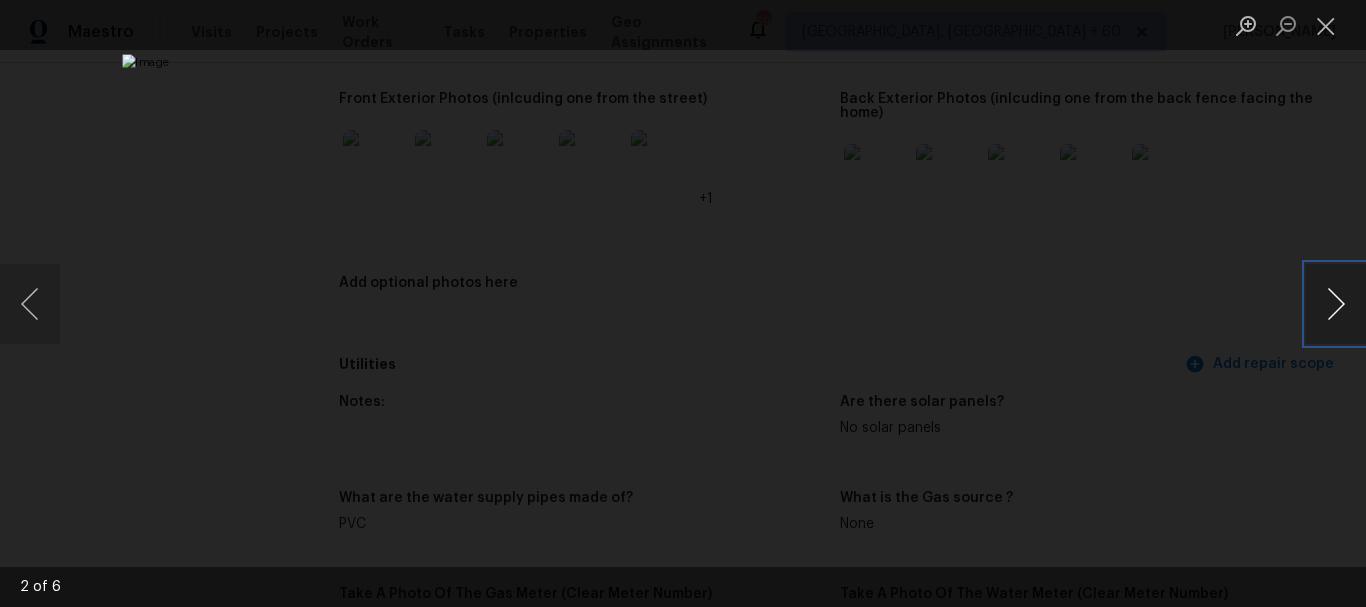 click at bounding box center [1336, 304] 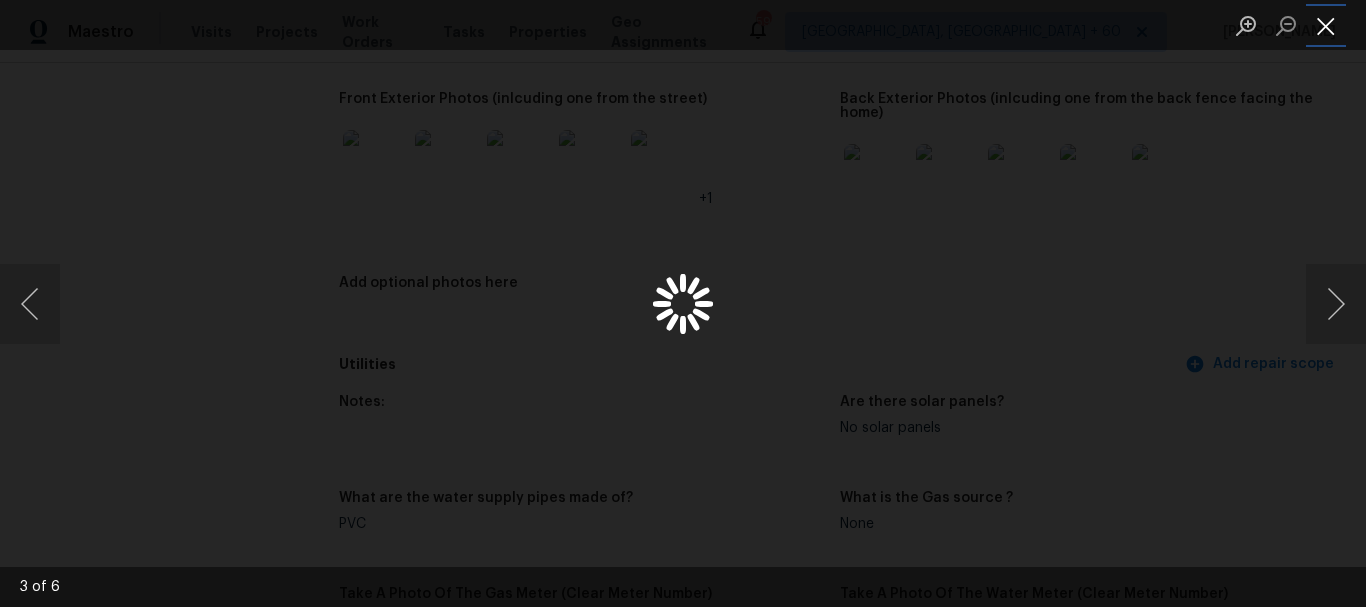 click at bounding box center (1326, 25) 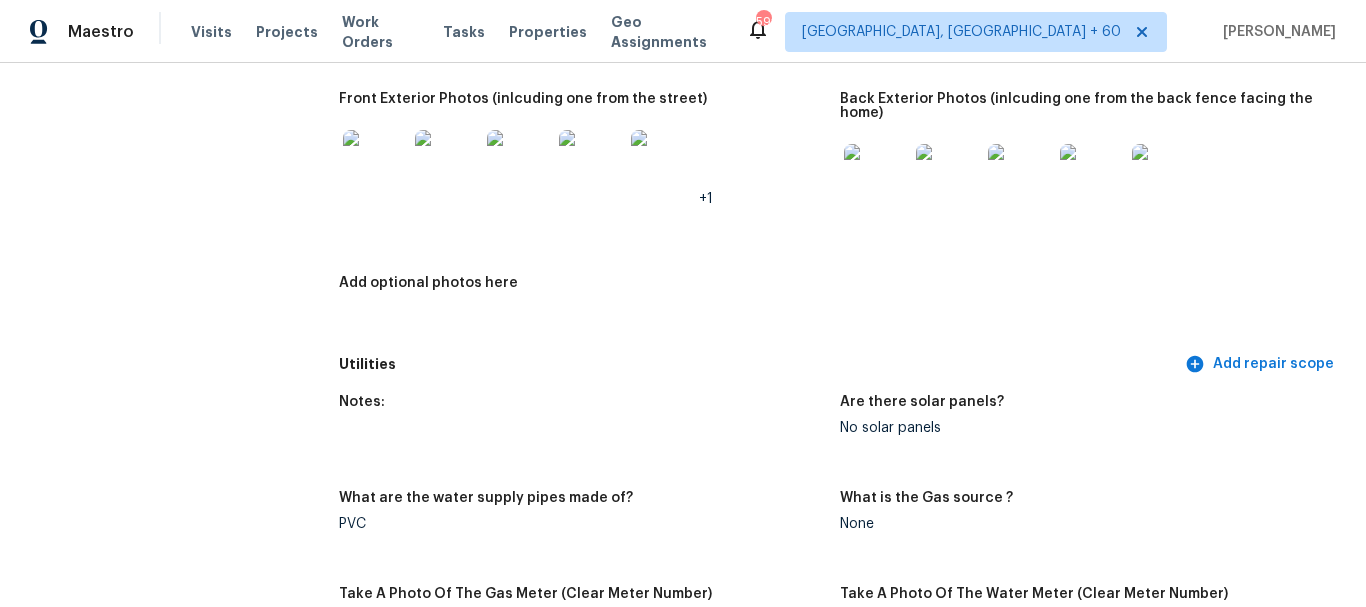 click at bounding box center [876, 176] 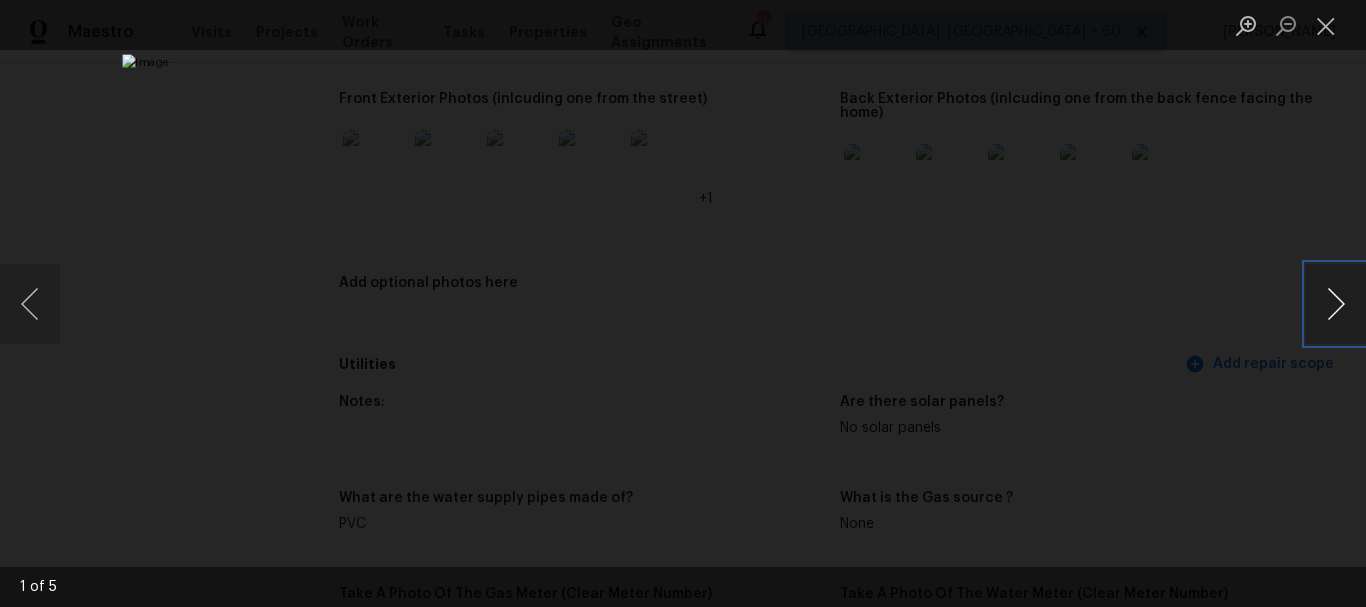 click at bounding box center [1336, 304] 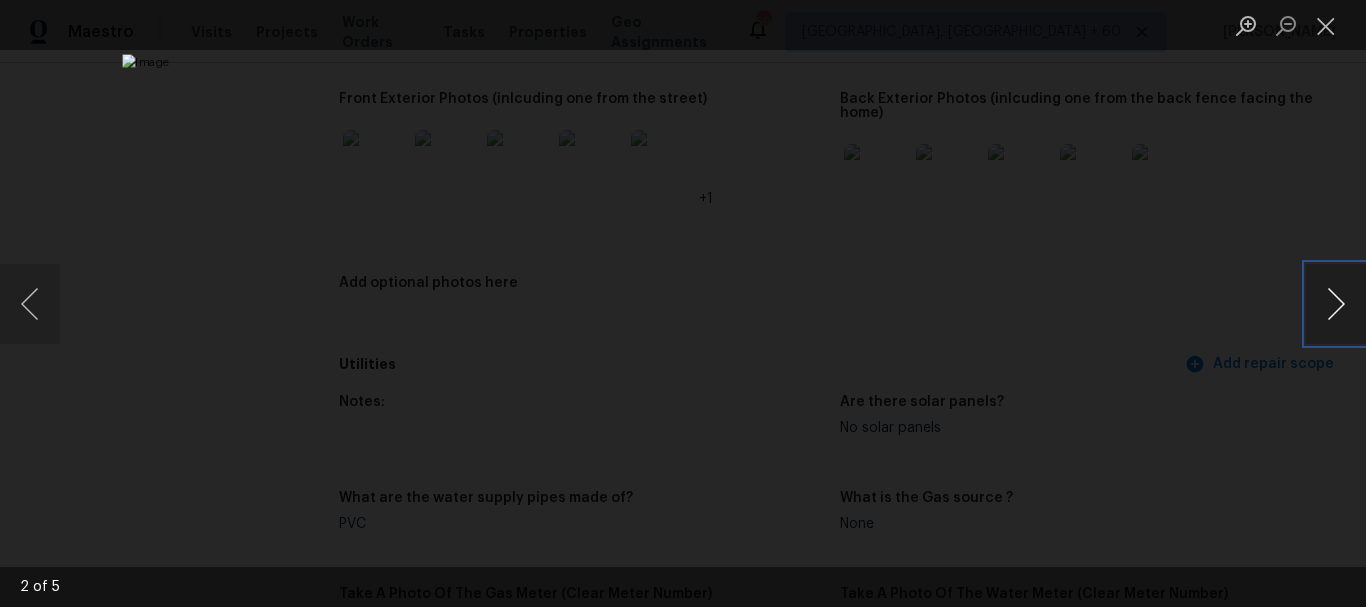 click at bounding box center (1336, 304) 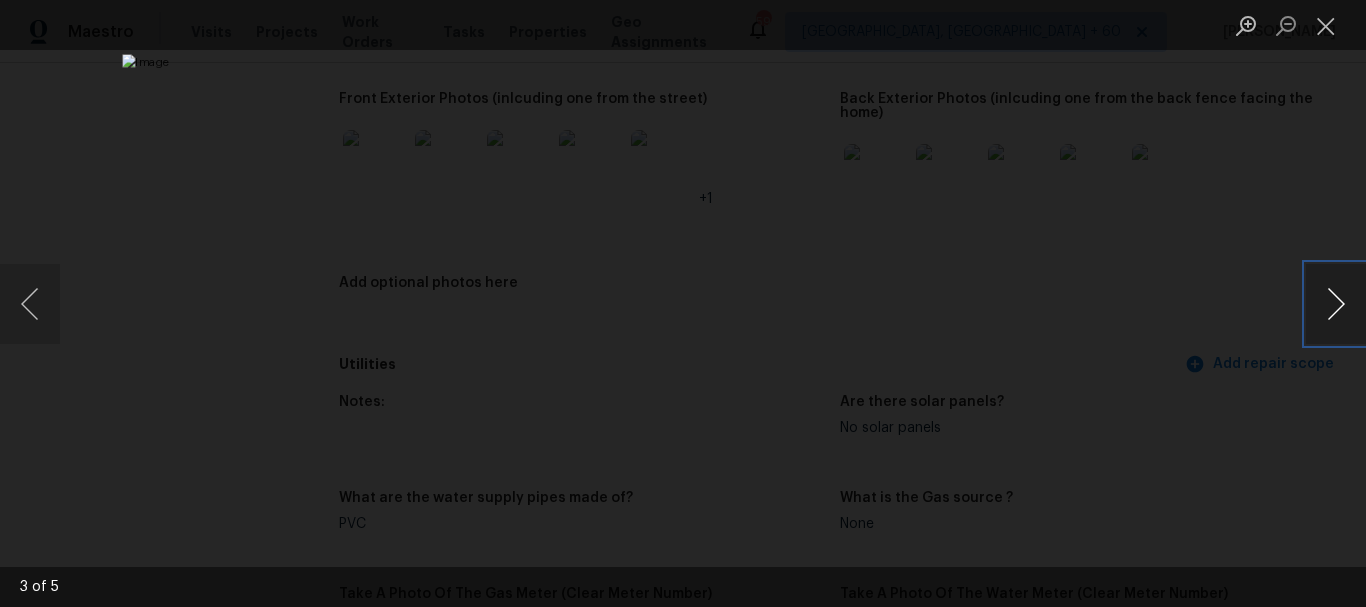 click at bounding box center (1336, 304) 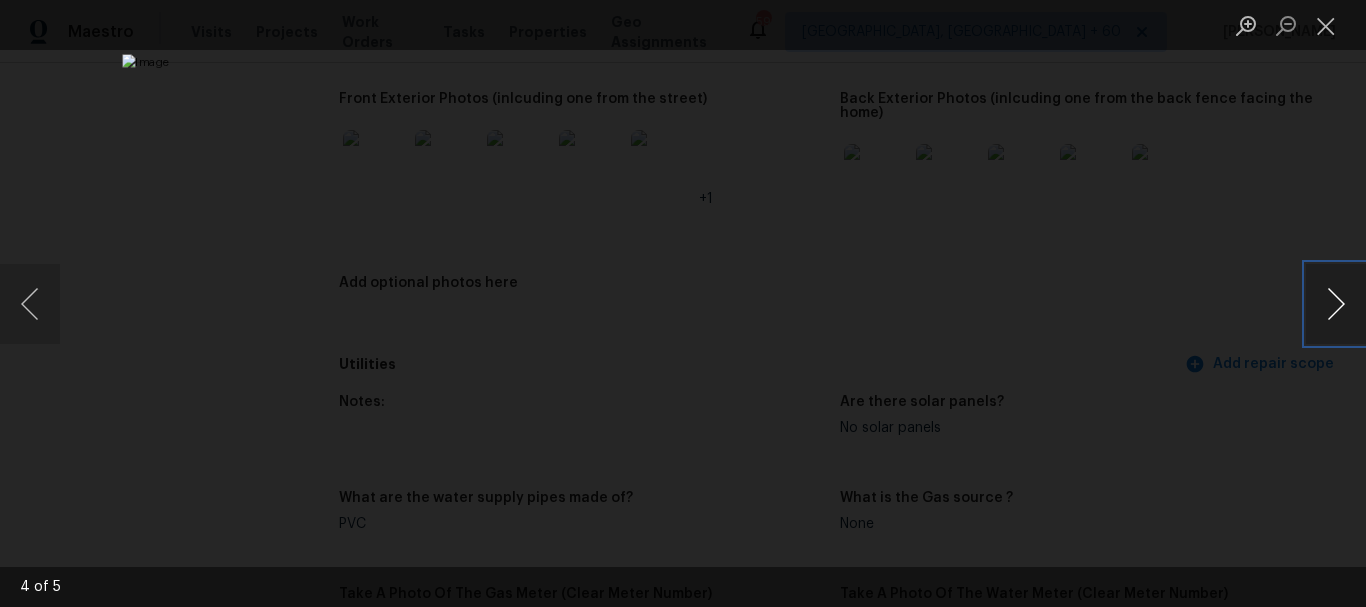 click at bounding box center [1336, 304] 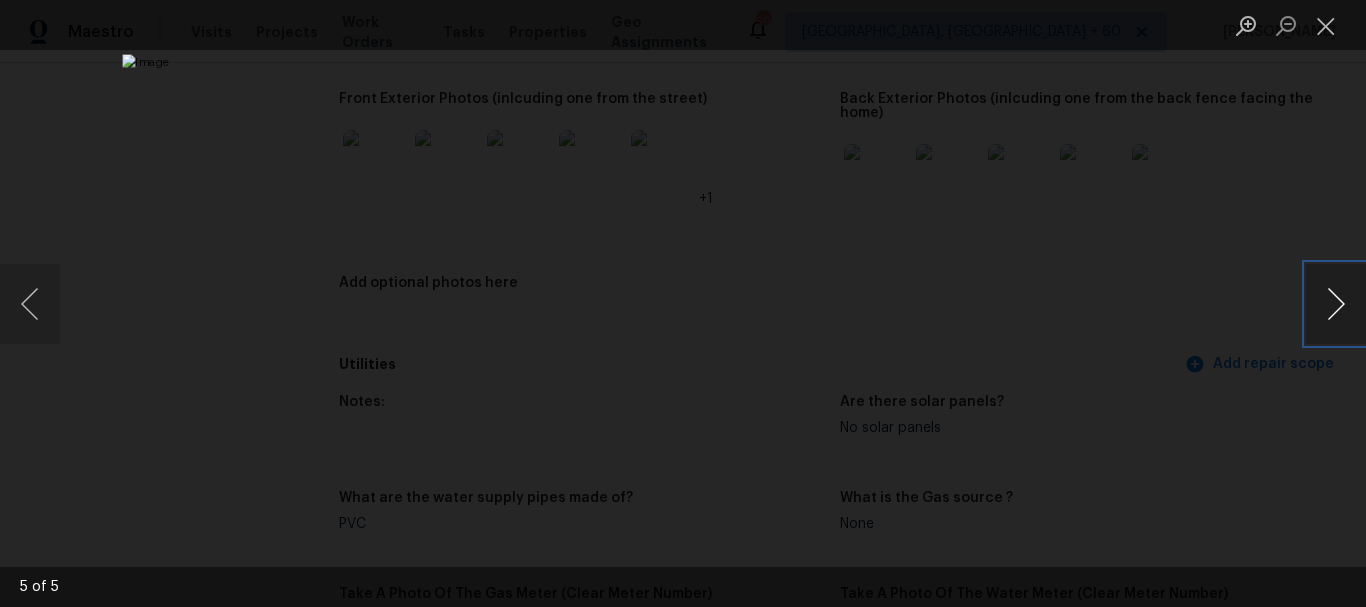 click at bounding box center [1336, 304] 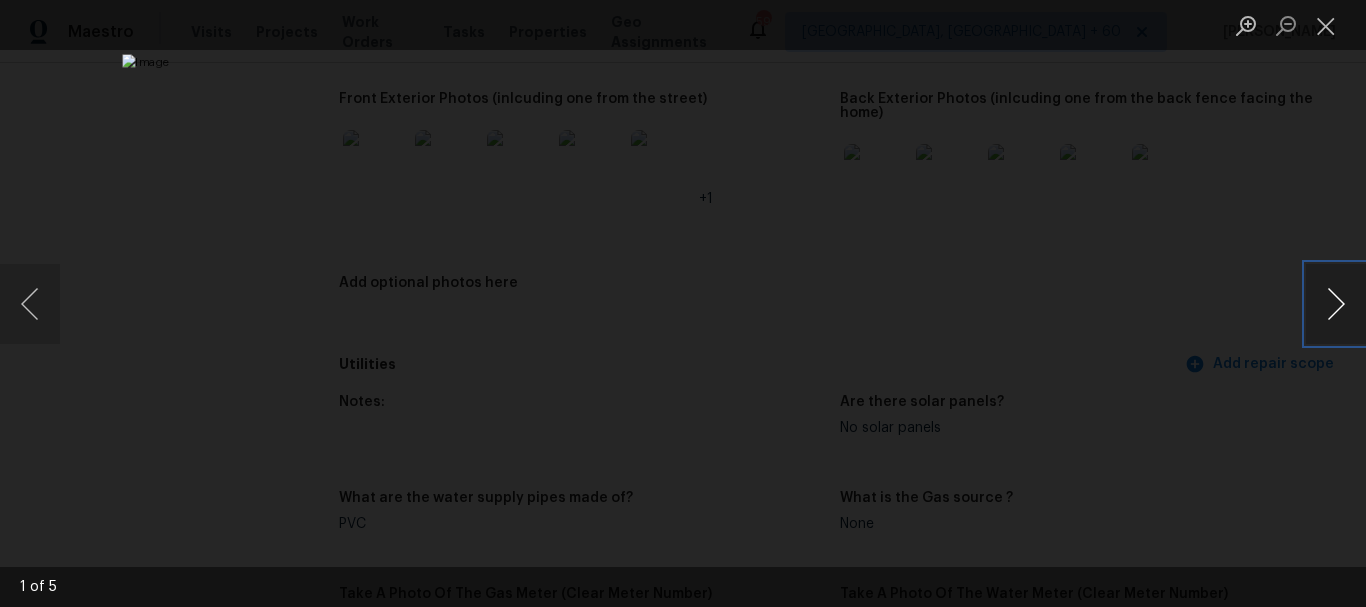click at bounding box center (1336, 304) 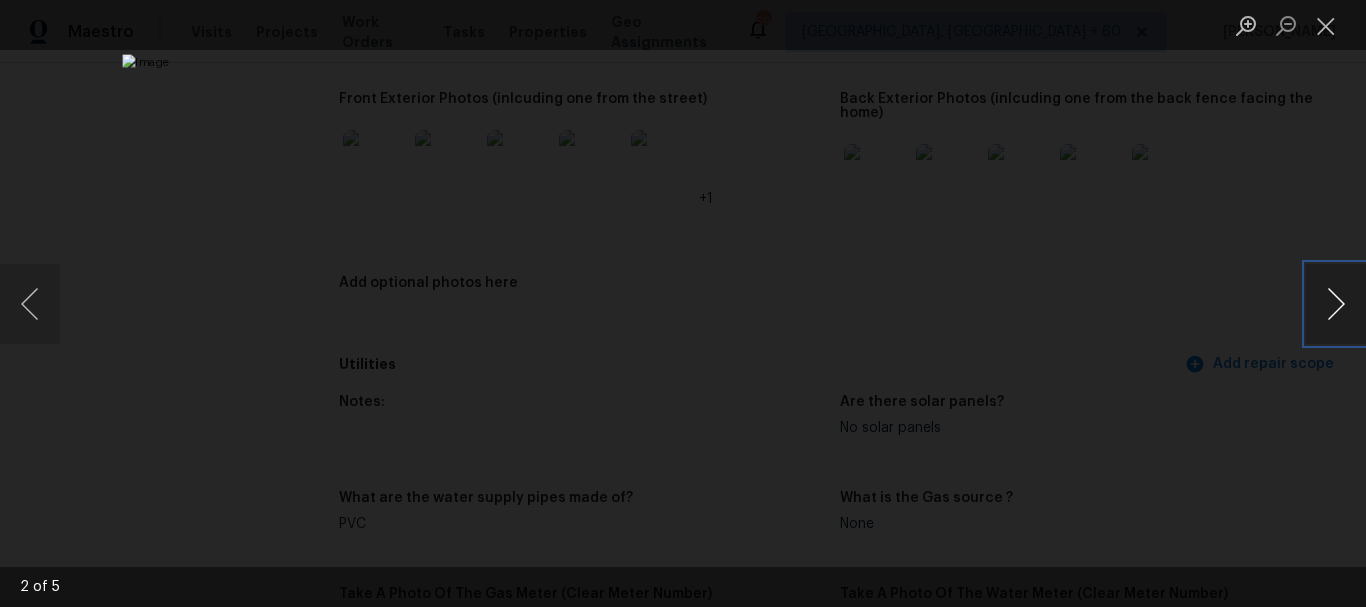 click at bounding box center [1336, 304] 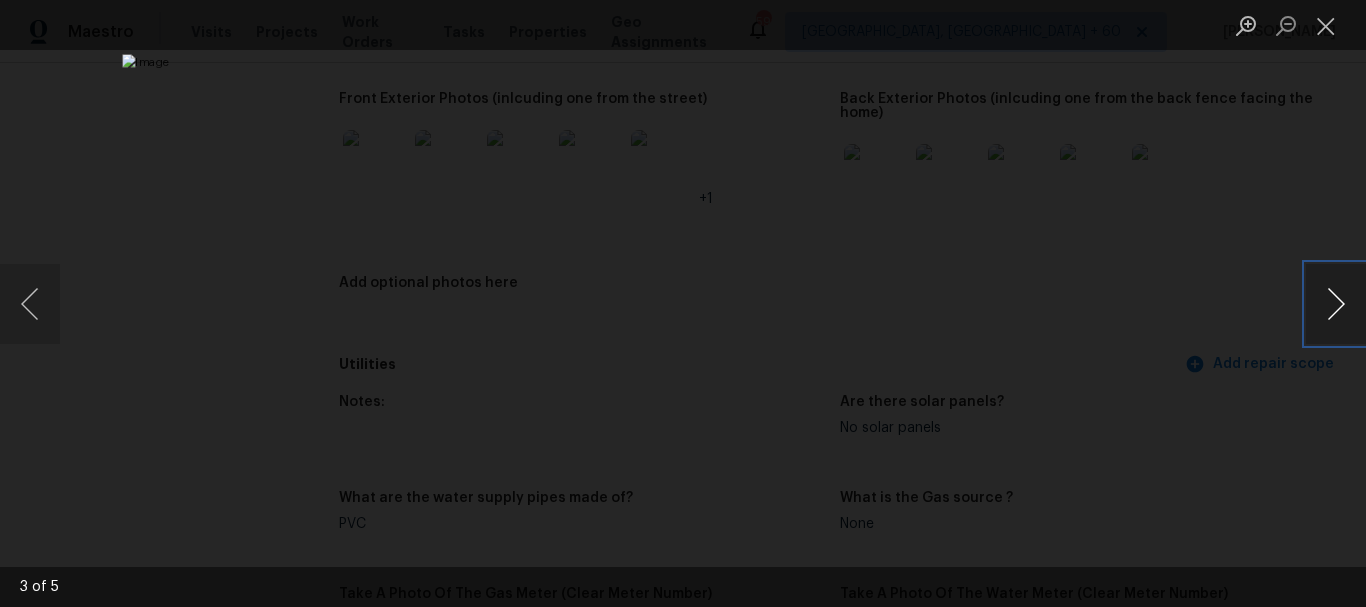 click at bounding box center [1336, 304] 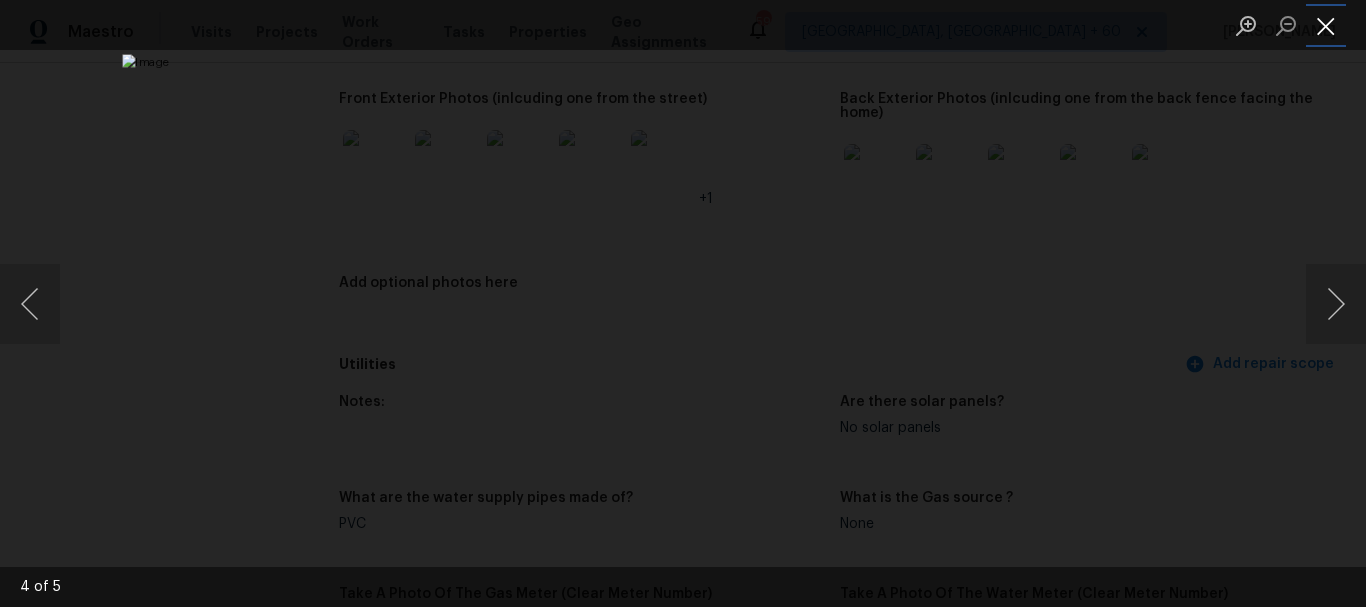 click at bounding box center [1326, 25] 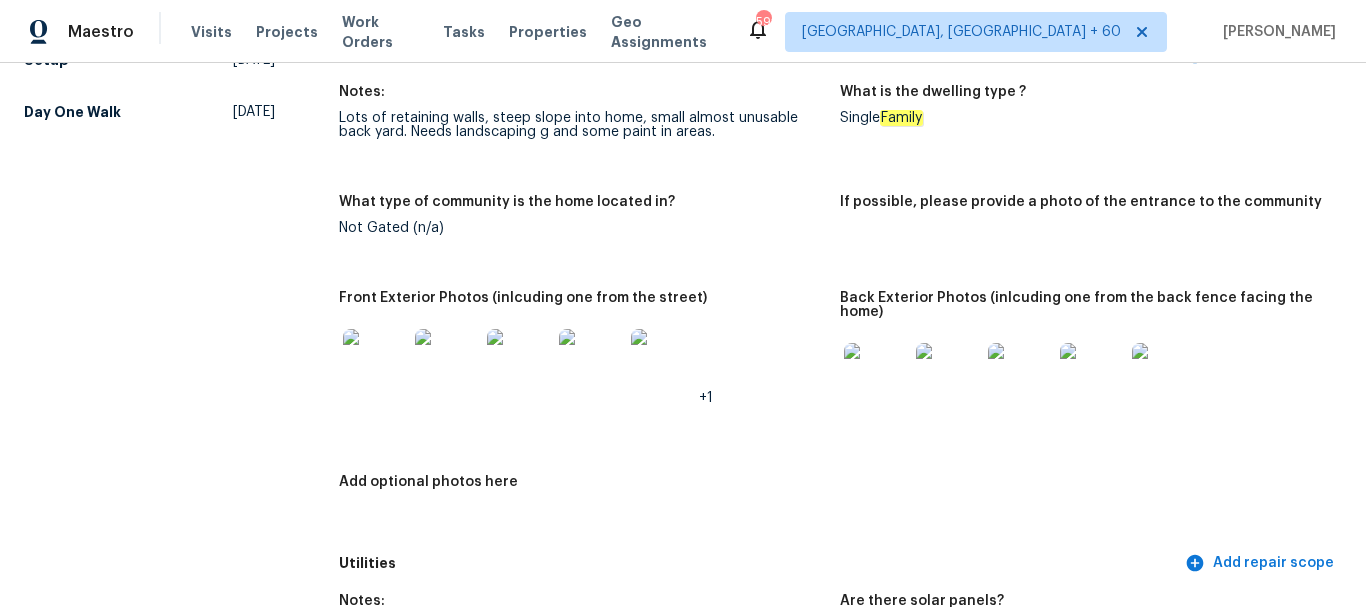scroll, scrollTop: 900, scrollLeft: 0, axis: vertical 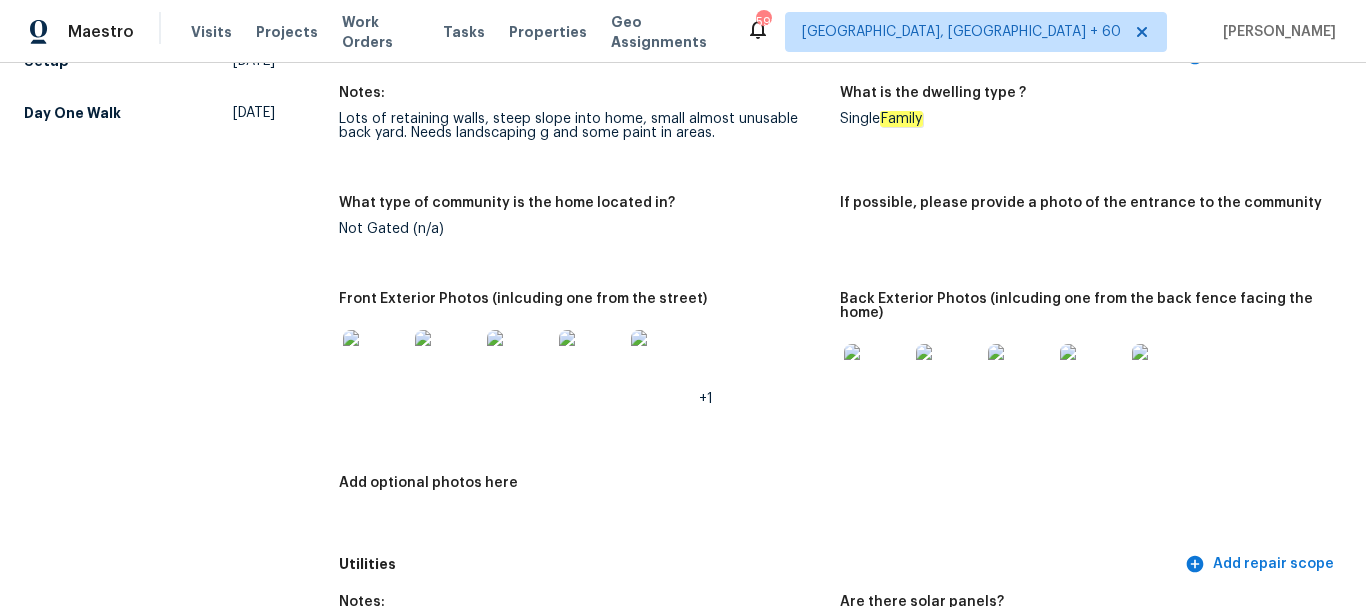 click at bounding box center (876, 376) 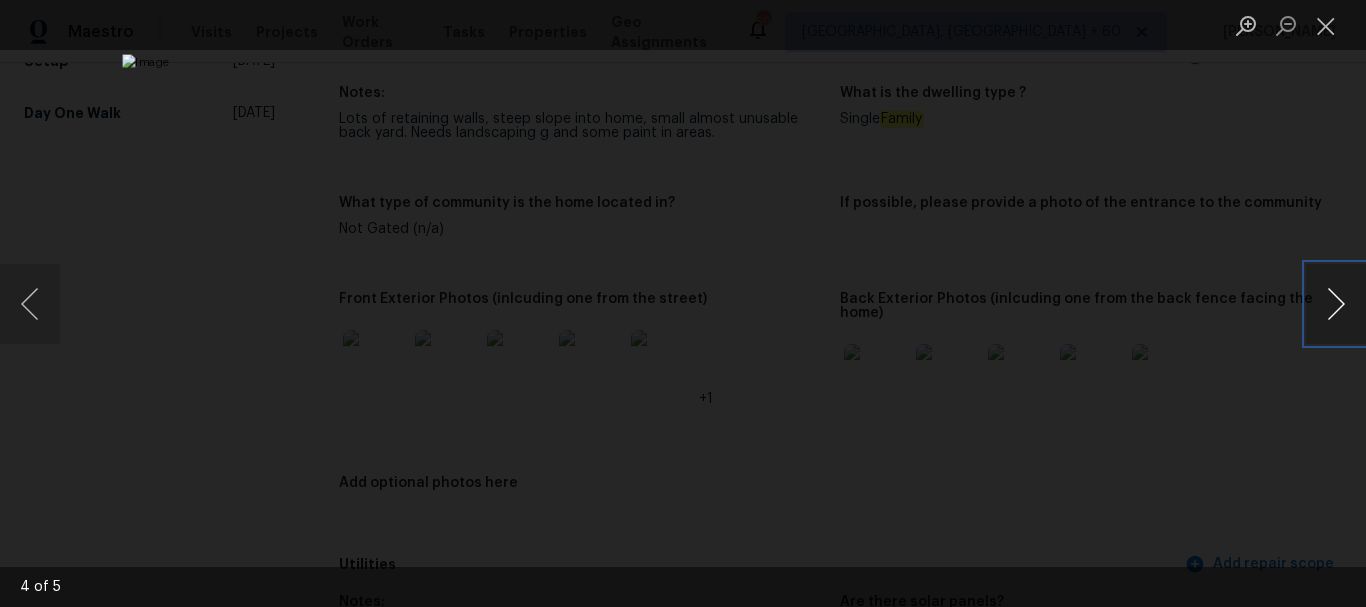 click at bounding box center (1336, 304) 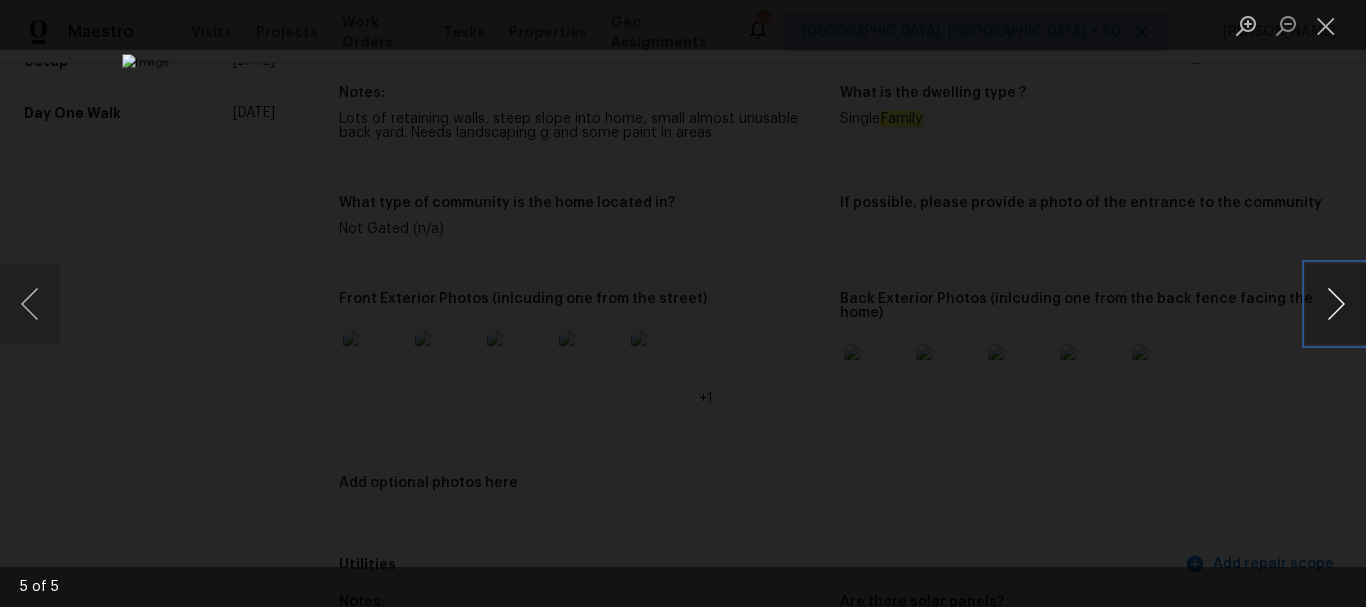 click at bounding box center [1336, 304] 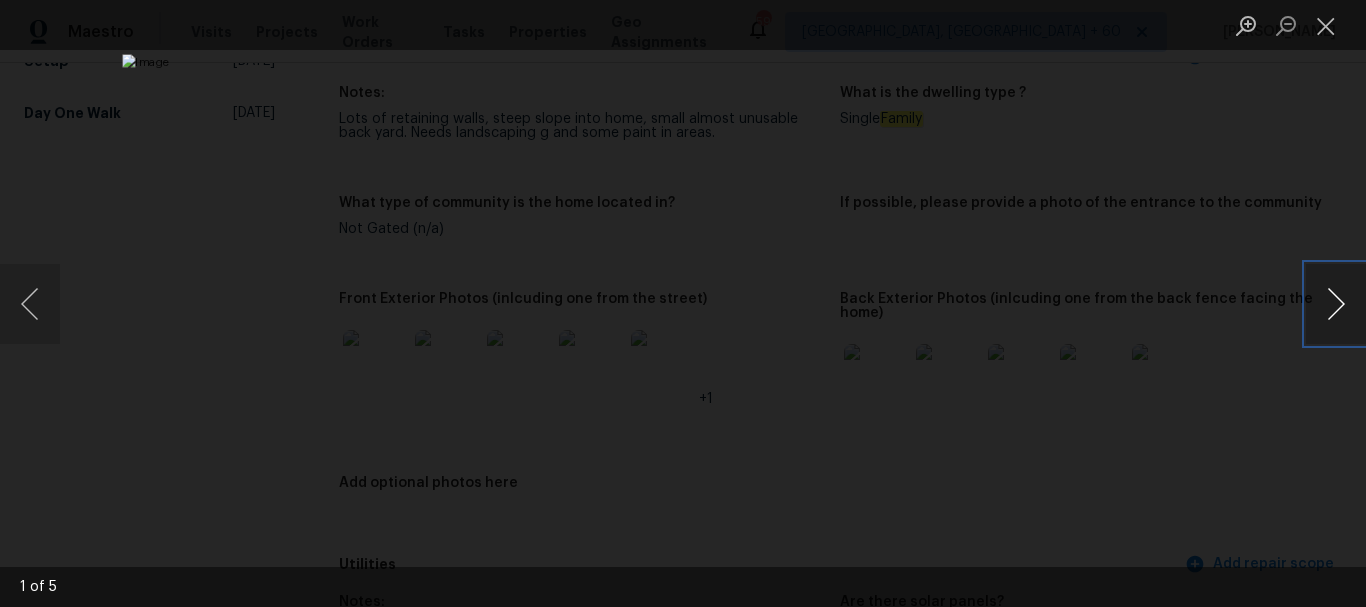 click at bounding box center (1336, 304) 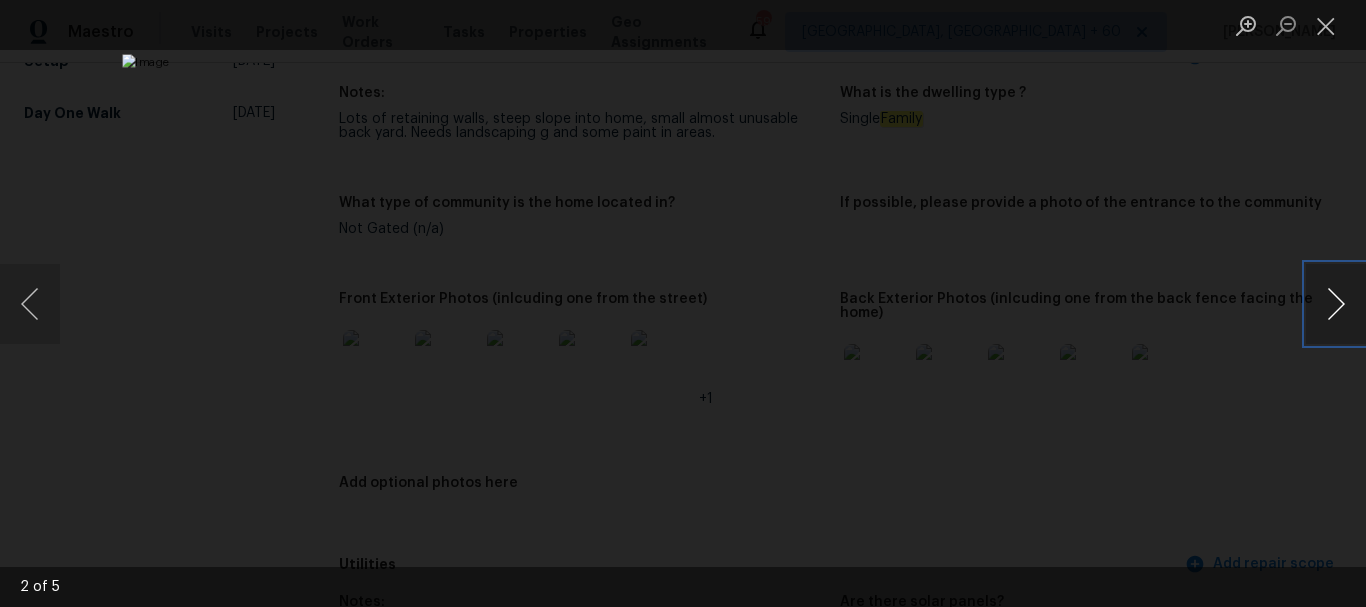 click at bounding box center (1336, 304) 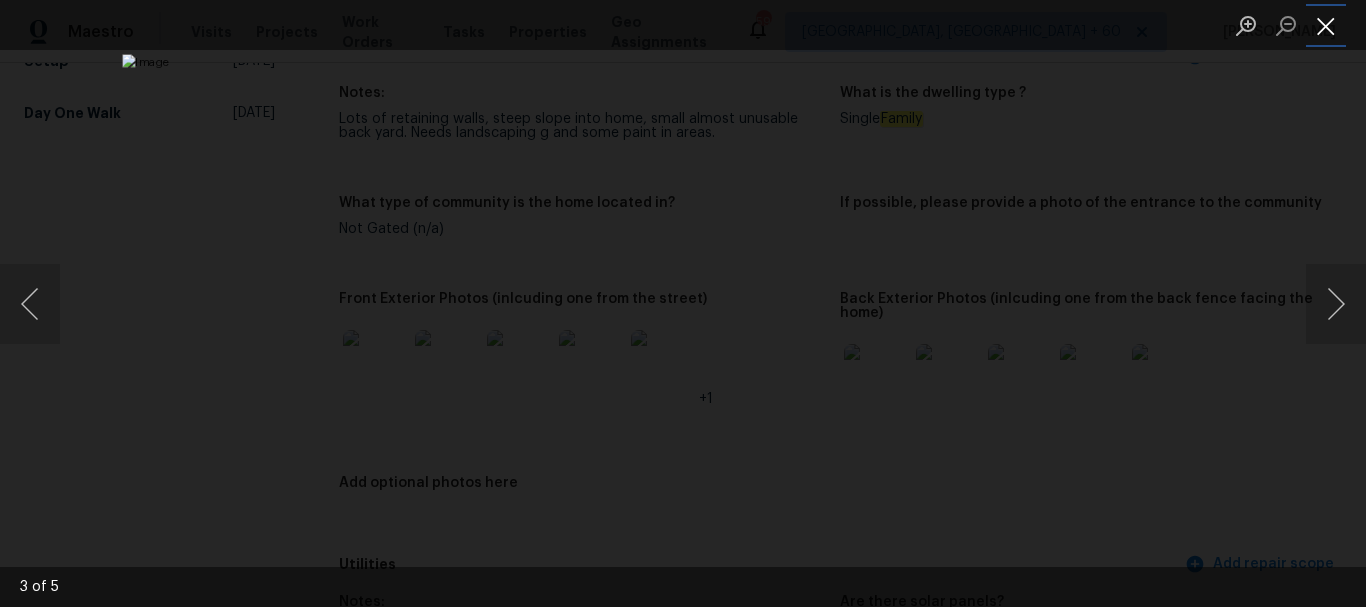 click at bounding box center (1326, 25) 